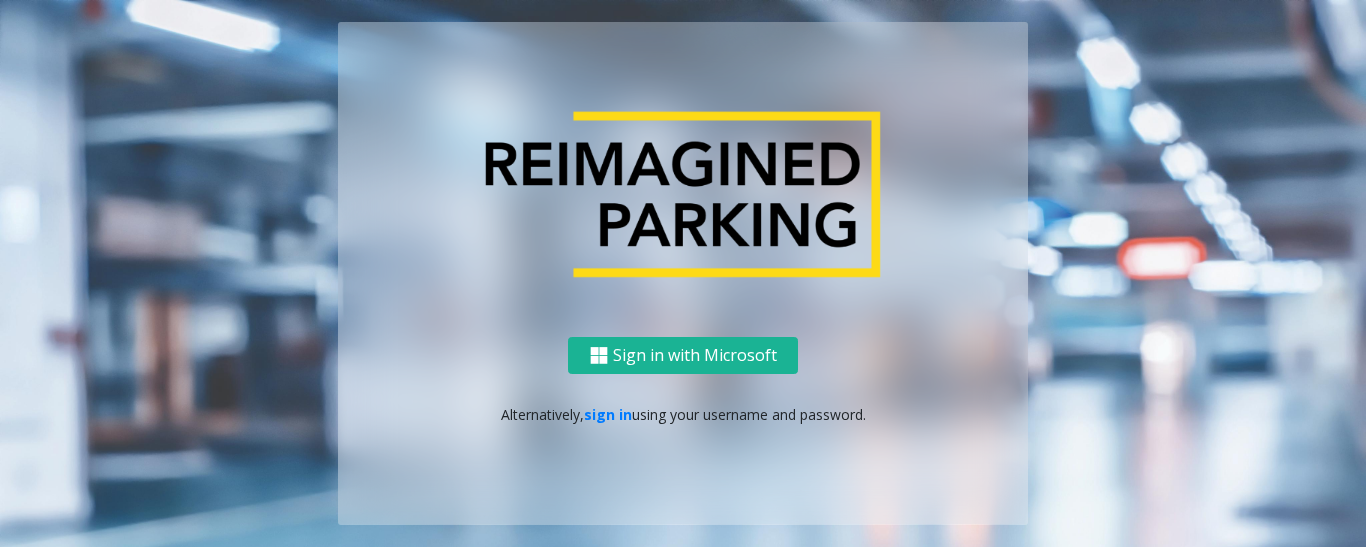 scroll, scrollTop: 0, scrollLeft: 0, axis: both 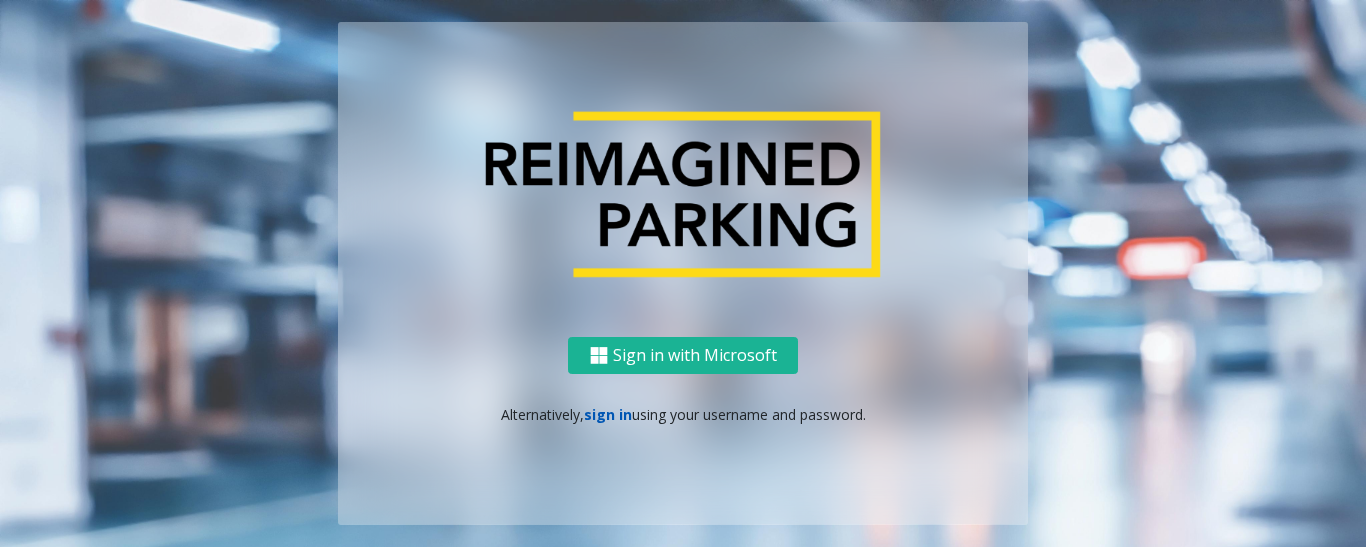 click on "sign in" 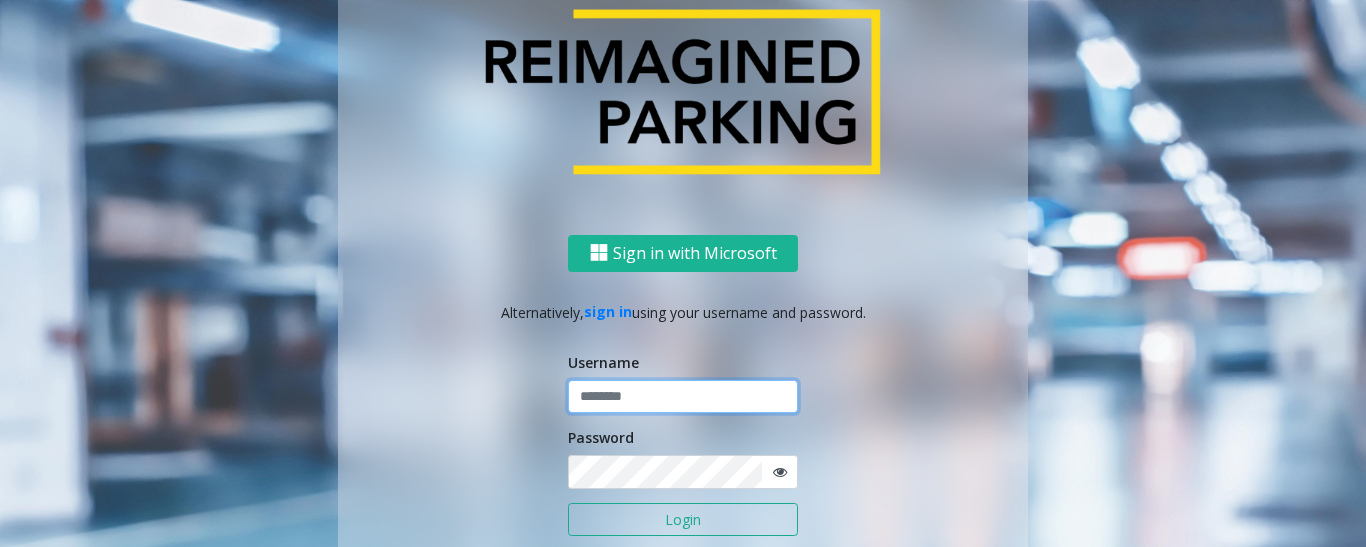 type on "*********" 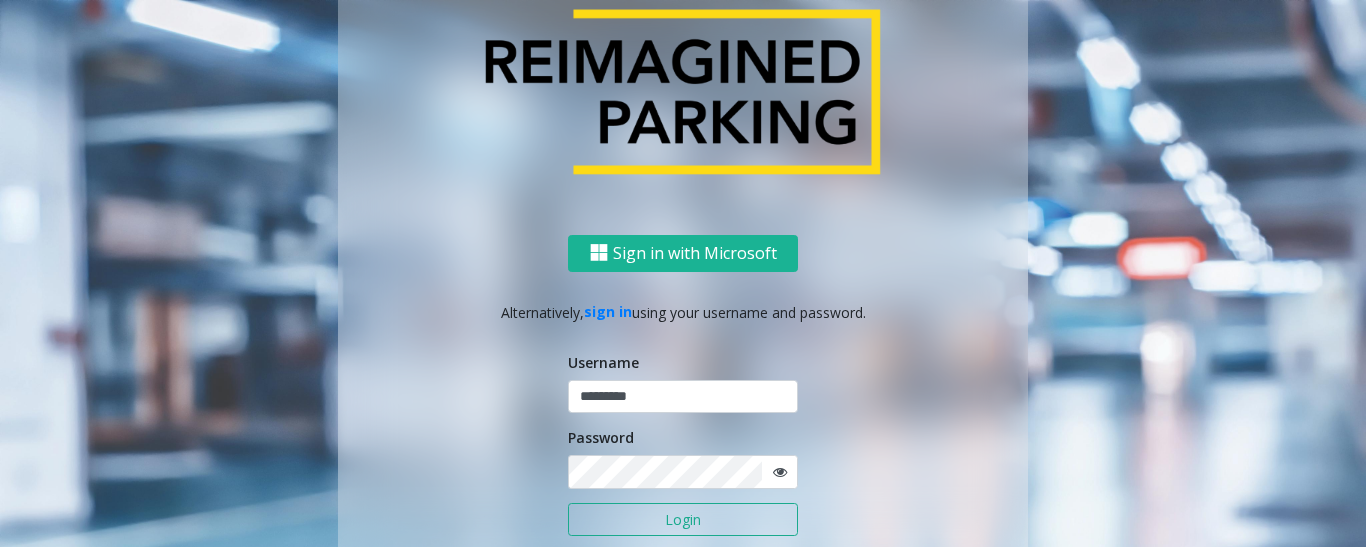 click on "Login" 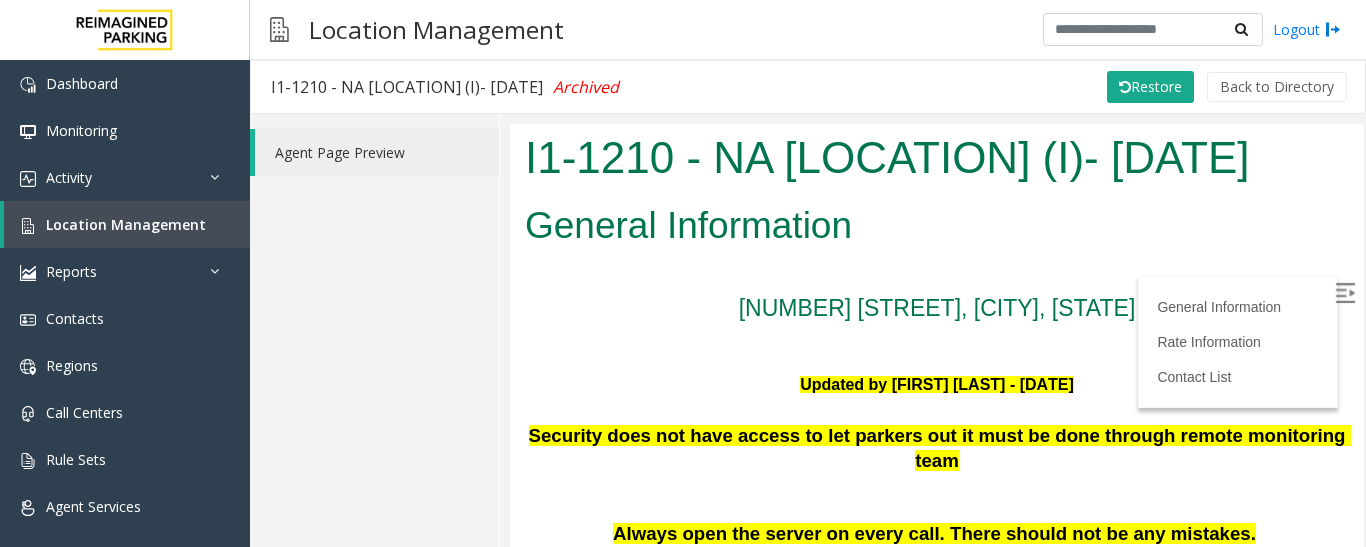 scroll, scrollTop: 0, scrollLeft: 0, axis: both 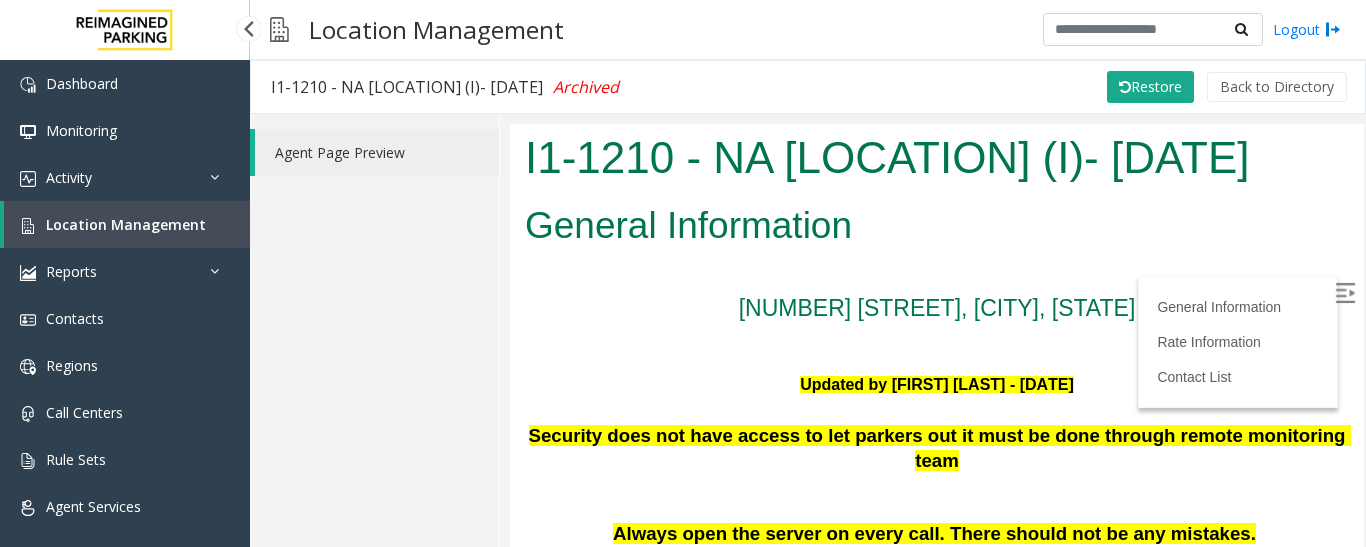 click on "Location Management" at bounding box center (126, 224) 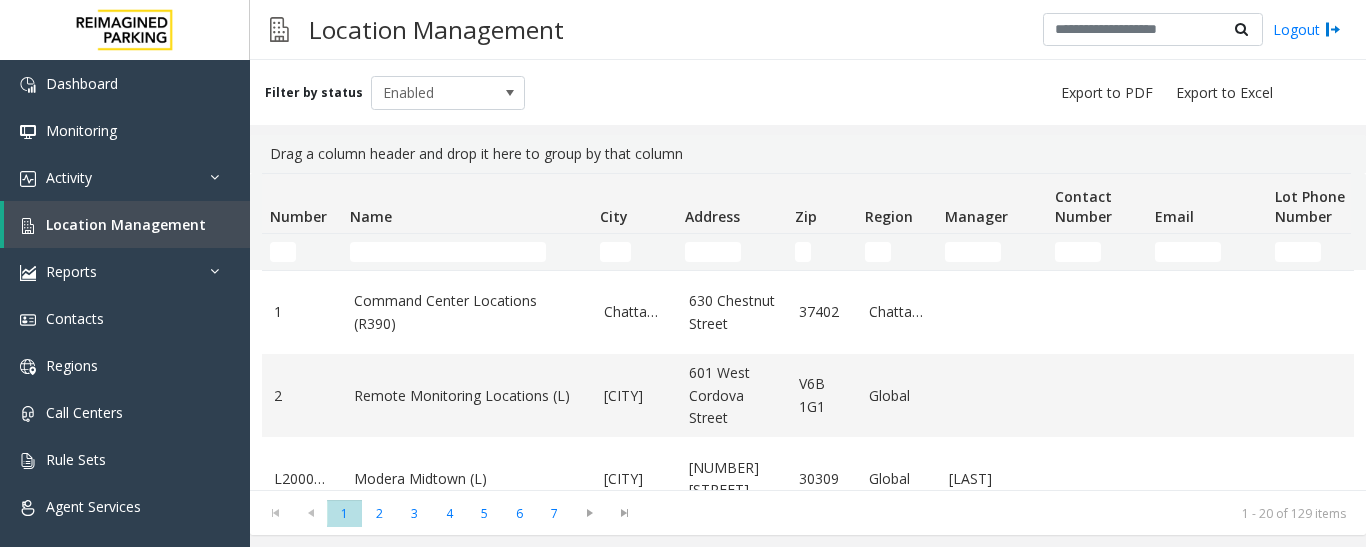 scroll, scrollTop: 0, scrollLeft: 0, axis: both 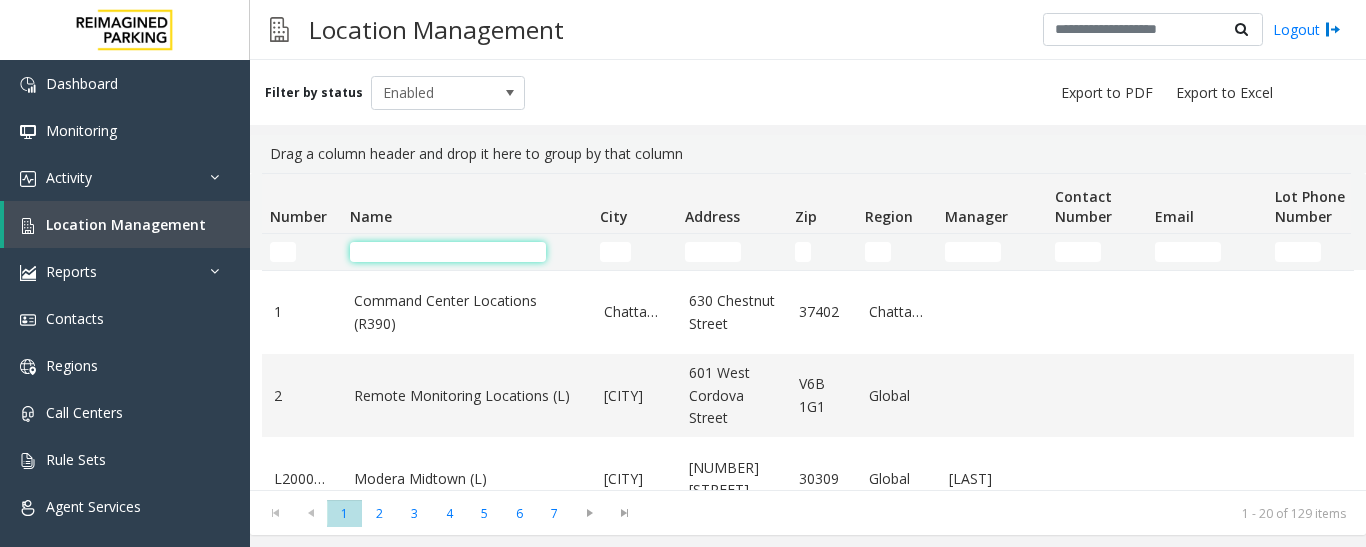 click 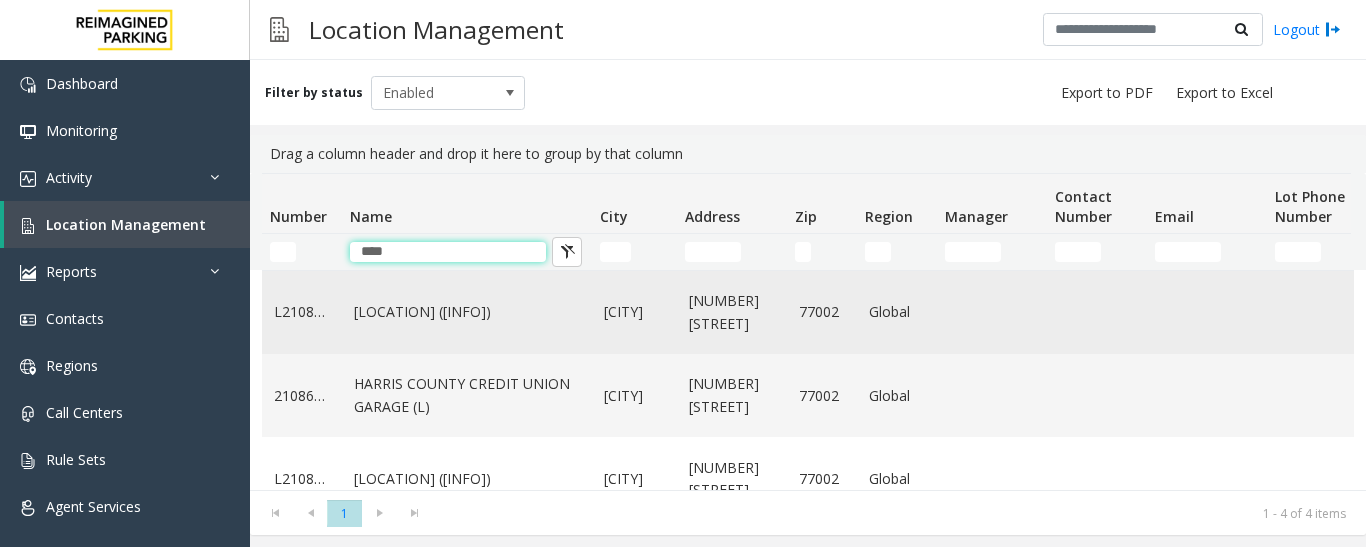 type on "****" 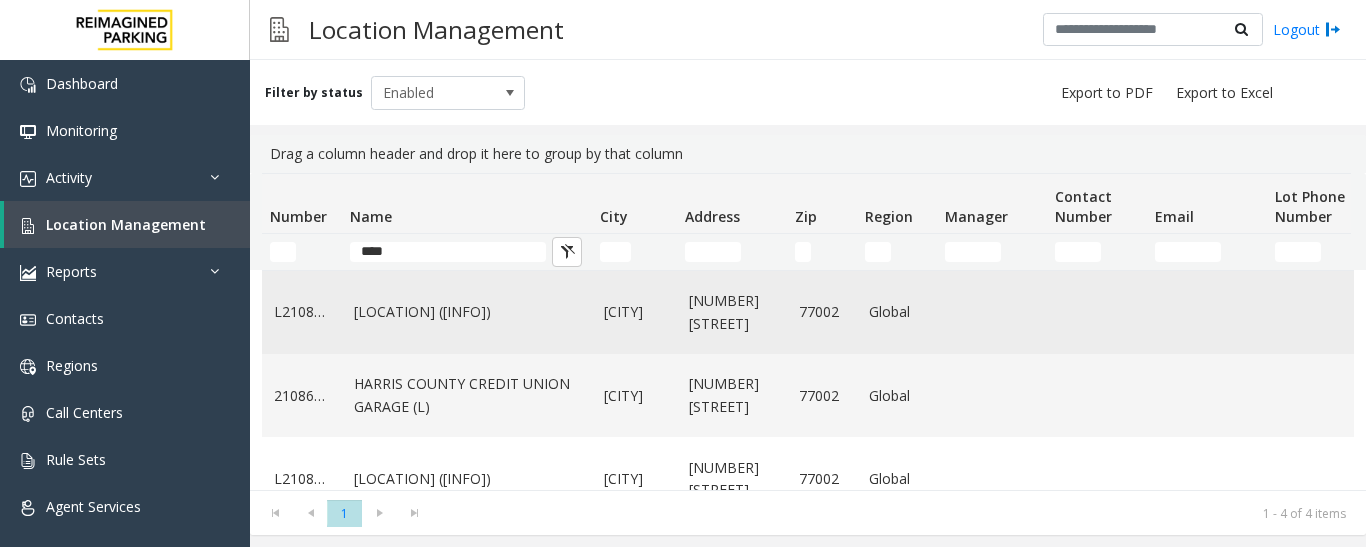 click on "HARRIS COUNTY BAKER STREET LOT (L)" 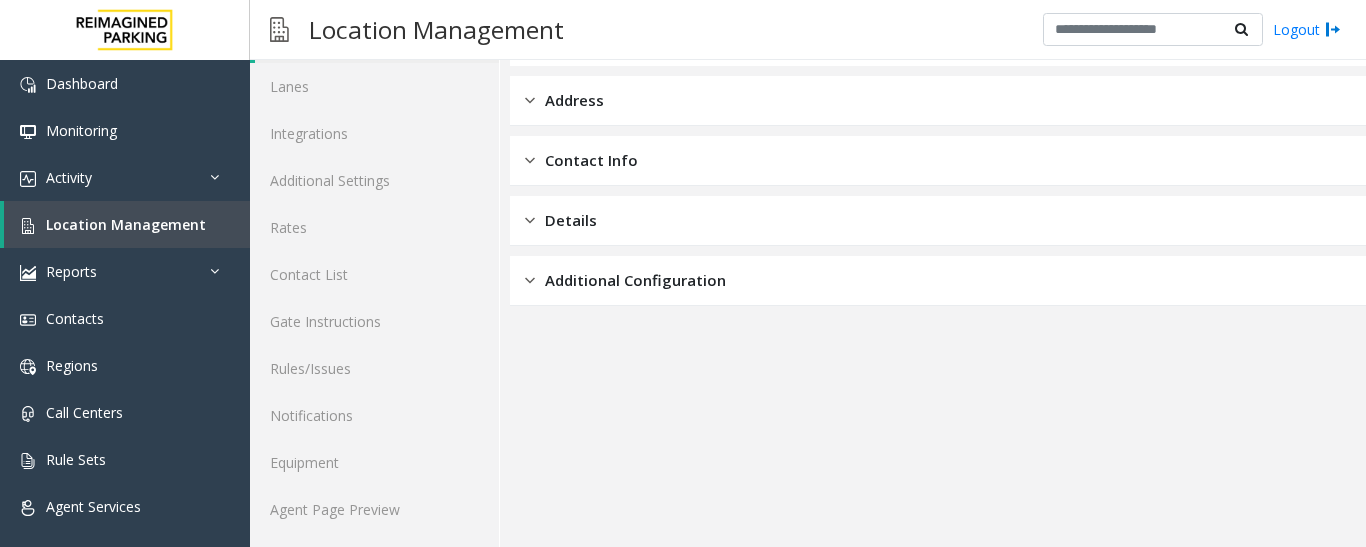 scroll, scrollTop: 112, scrollLeft: 0, axis: vertical 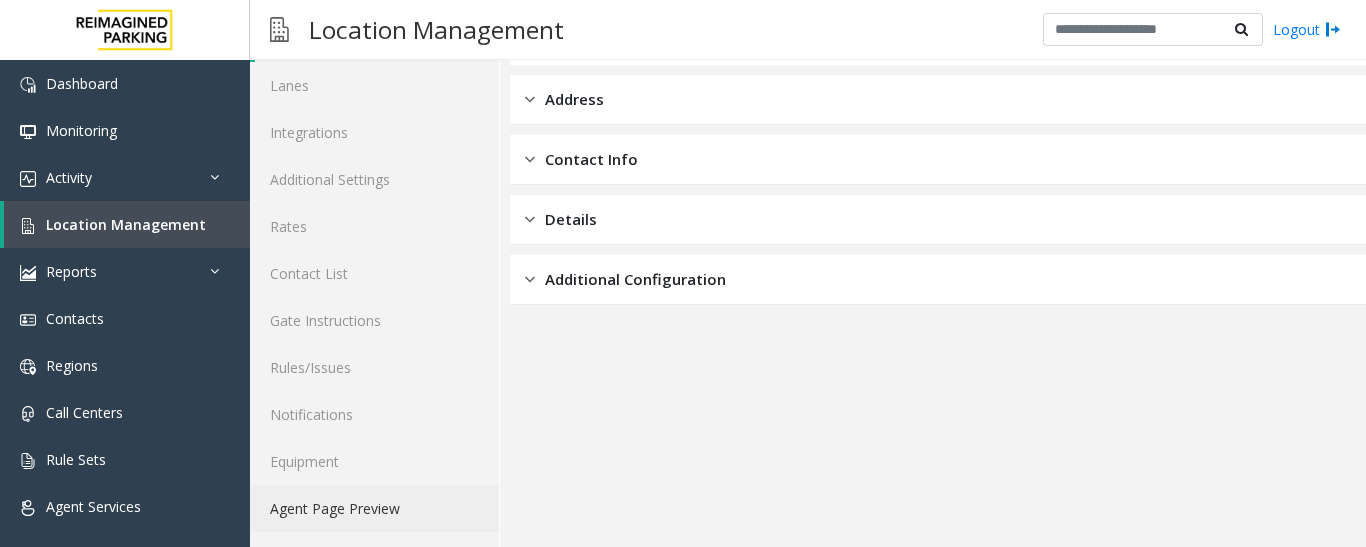 click on "Agent Page Preview" 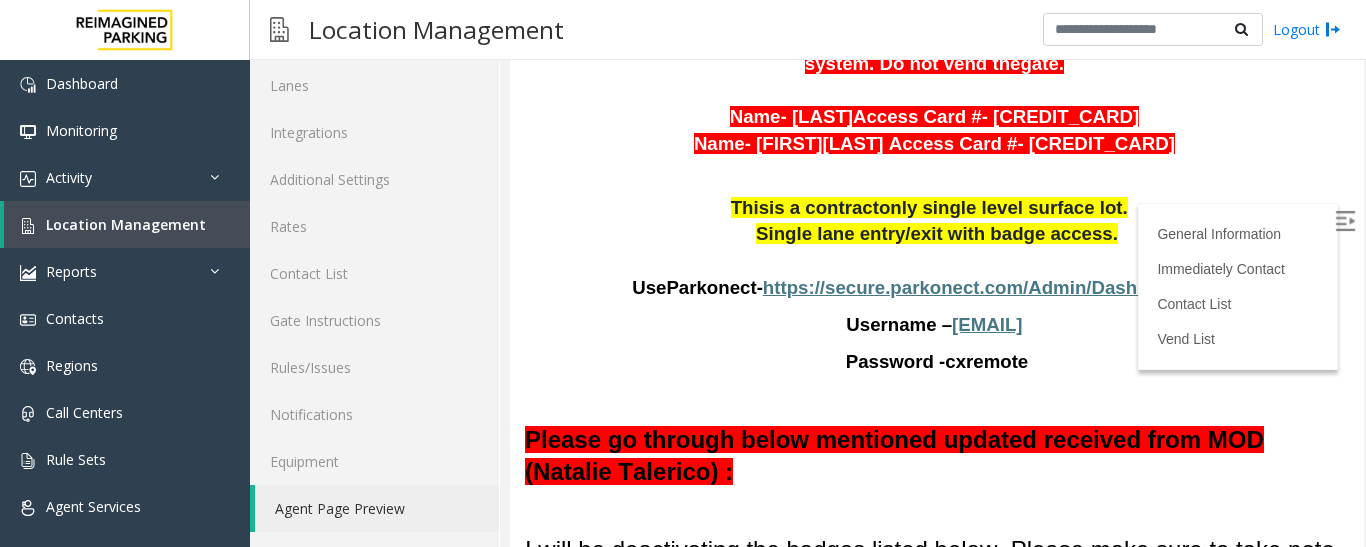 scroll, scrollTop: 1000, scrollLeft: 0, axis: vertical 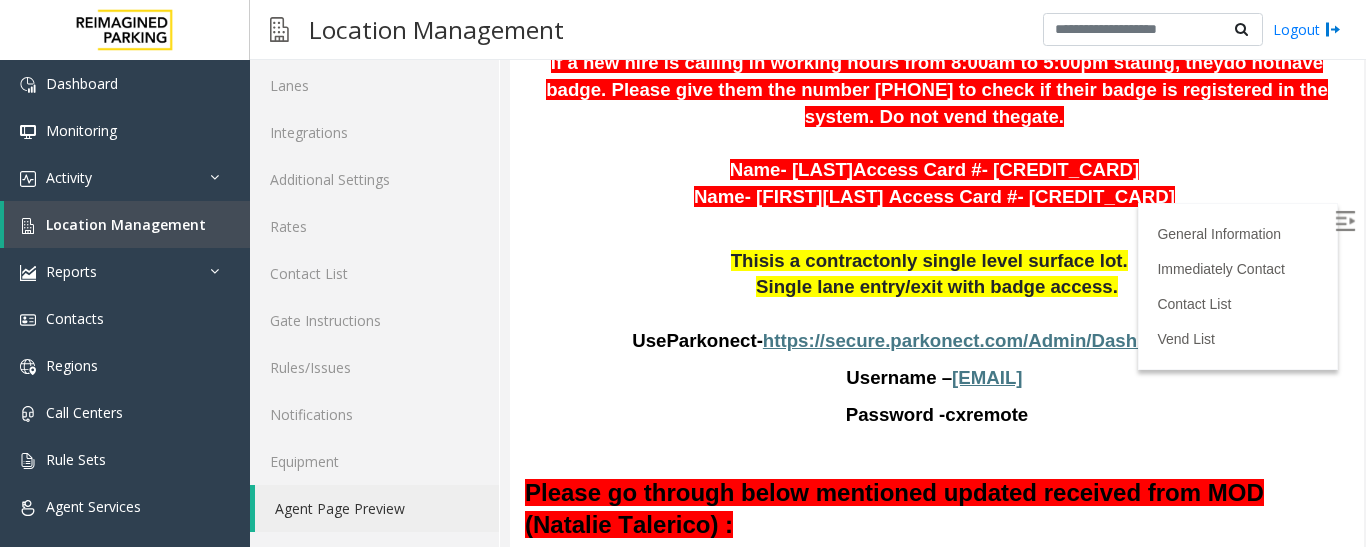 click on "https://secure.parkonect.com/Admin/Dashboard.aspx" at bounding box center (1000, 340) 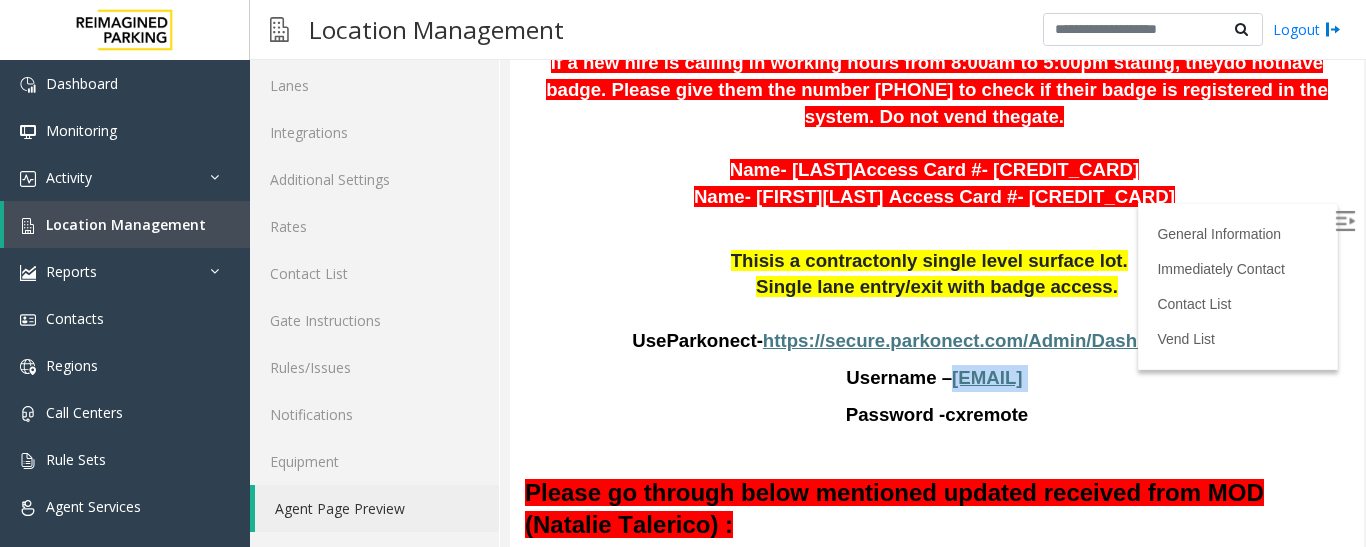 drag, startPoint x: 1077, startPoint y: 398, endPoint x: 896, endPoint y: 397, distance: 181.00276 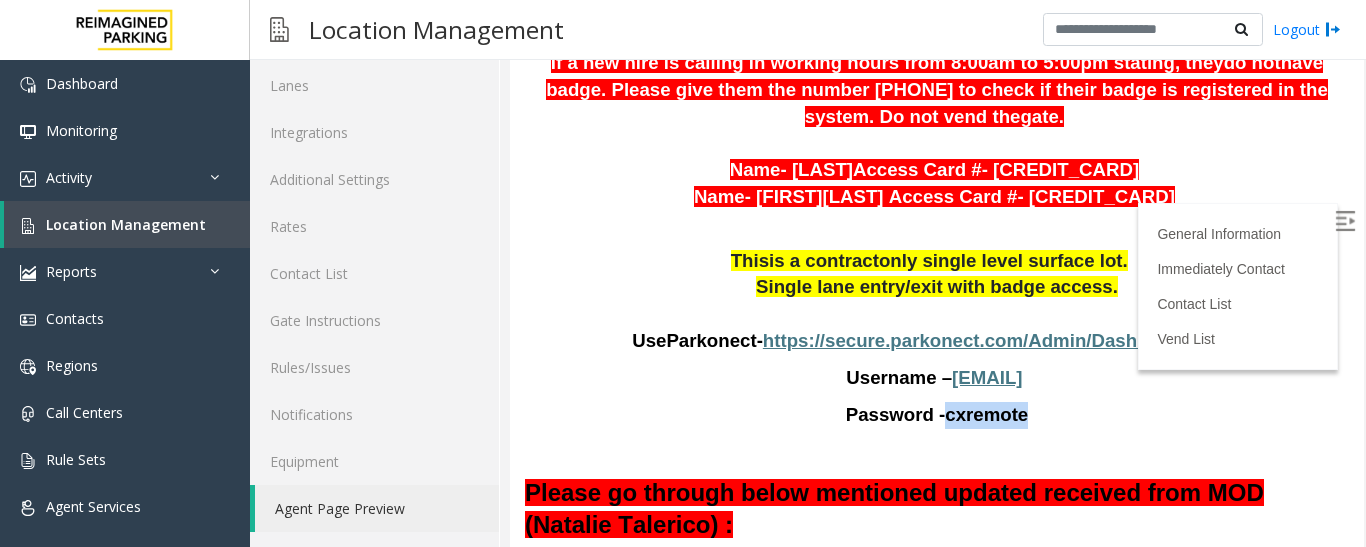 drag, startPoint x: 1020, startPoint y: 431, endPoint x: 930, endPoint y: 436, distance: 90.13878 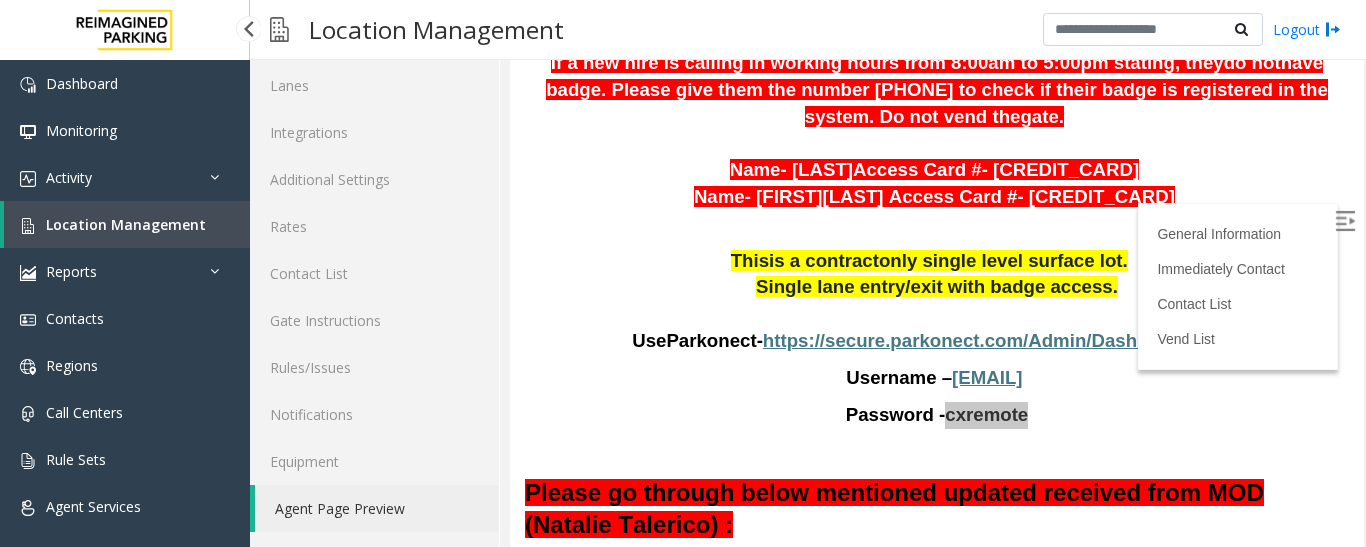 click on "Location Management" at bounding box center (126, 224) 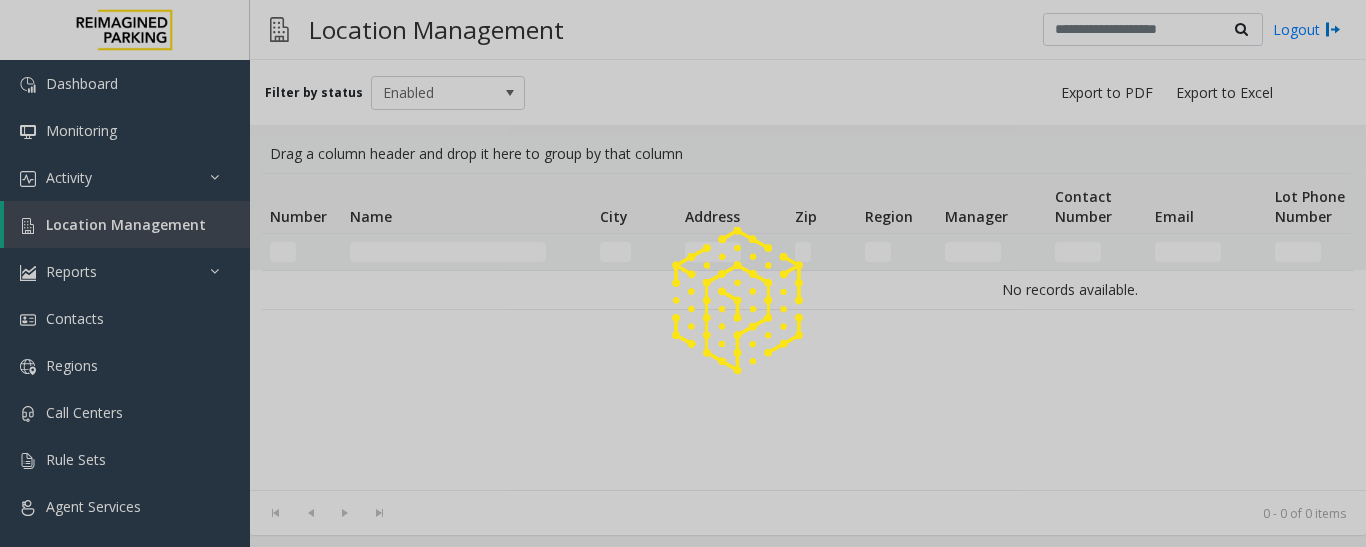 scroll, scrollTop: 0, scrollLeft: 0, axis: both 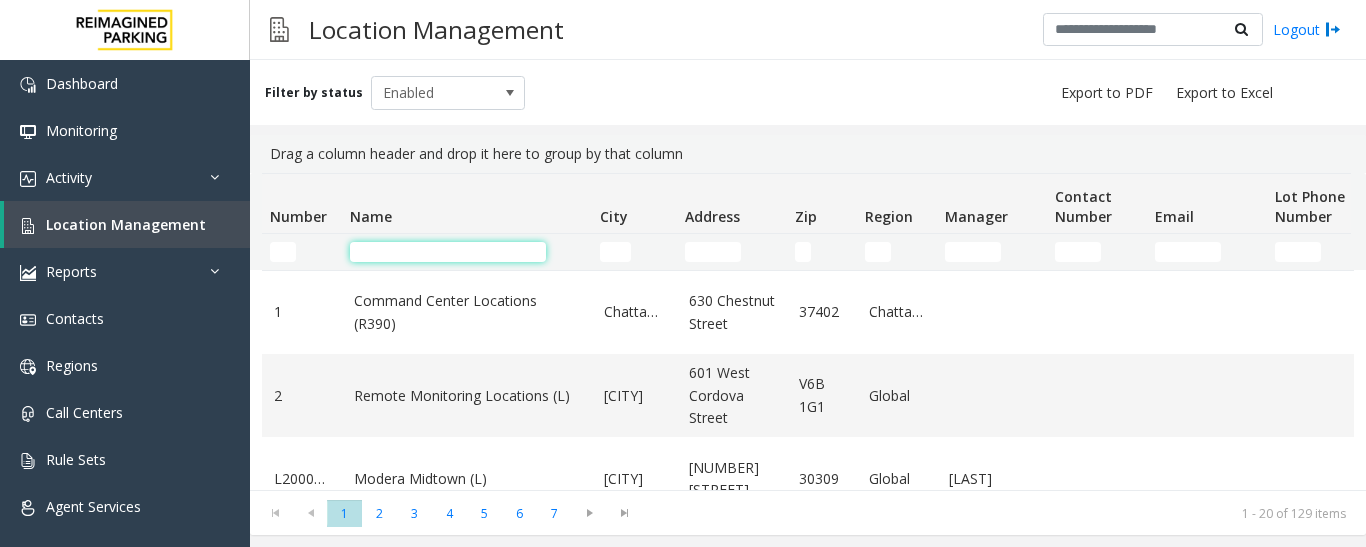 click 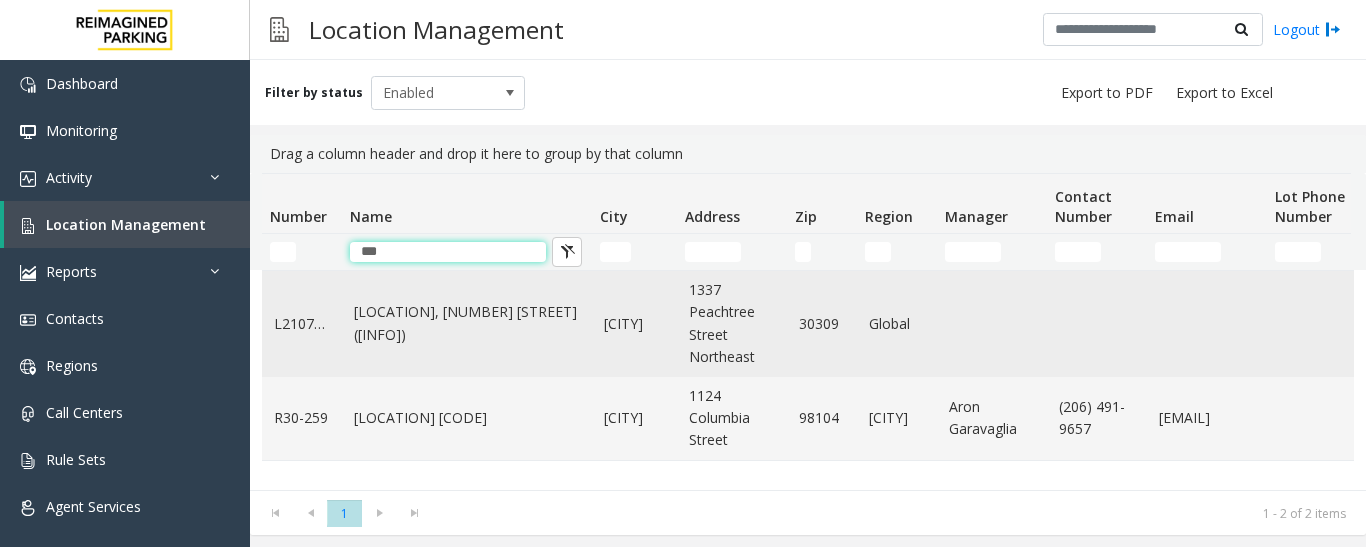 type on "***" 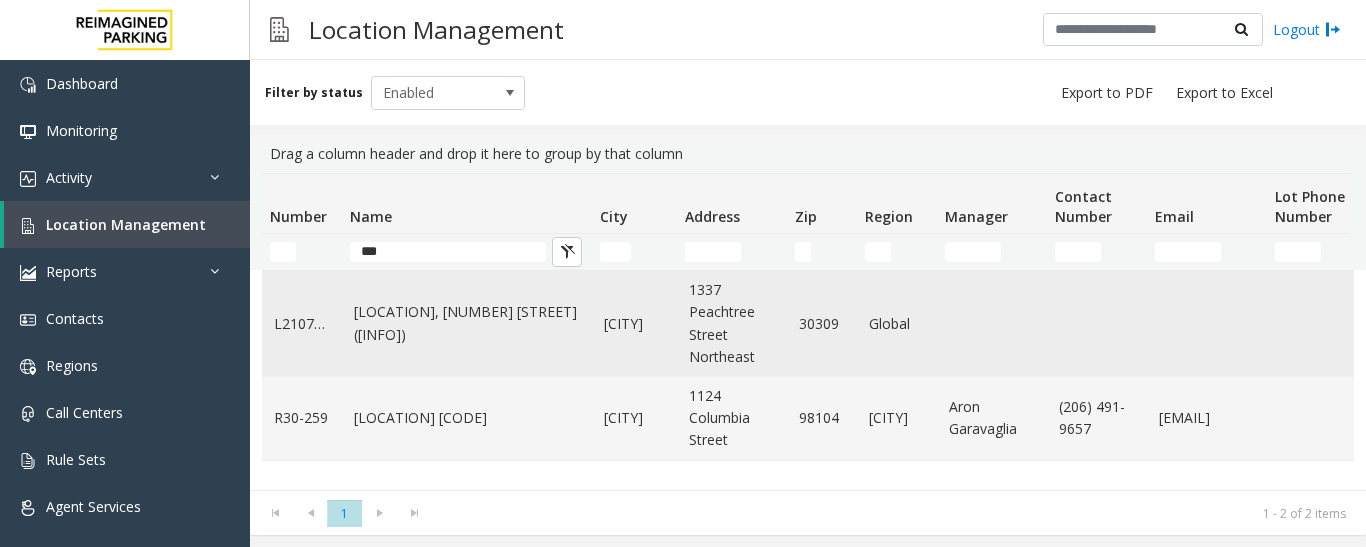 click on "1st Presbyterian, 1337 Peachtree St (L)" 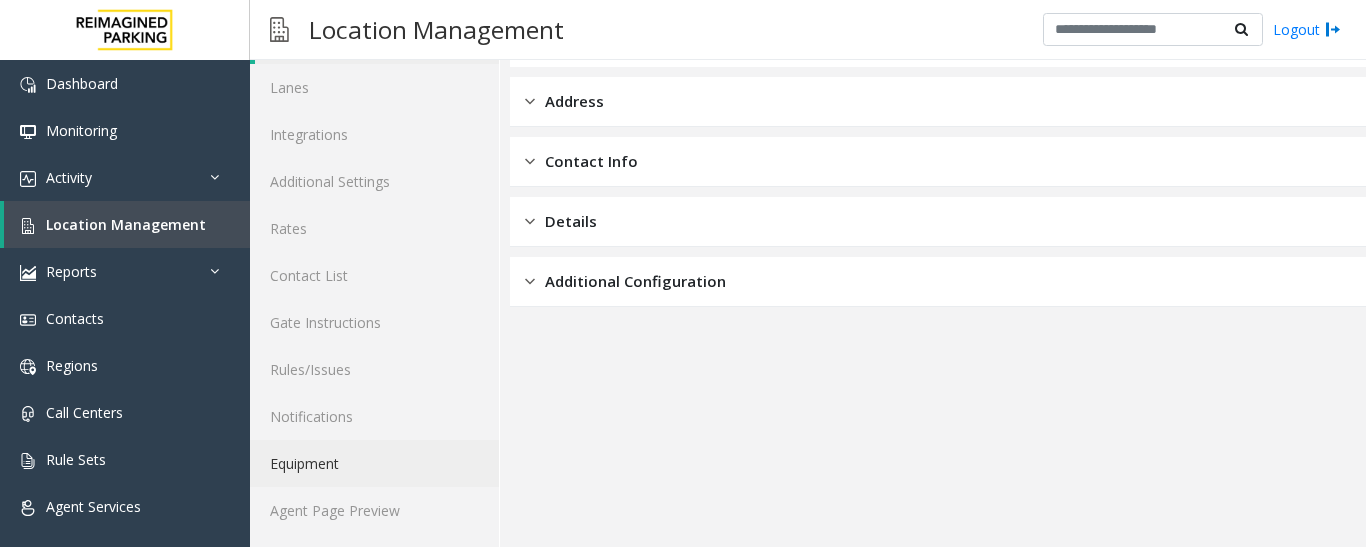 scroll, scrollTop: 112, scrollLeft: 0, axis: vertical 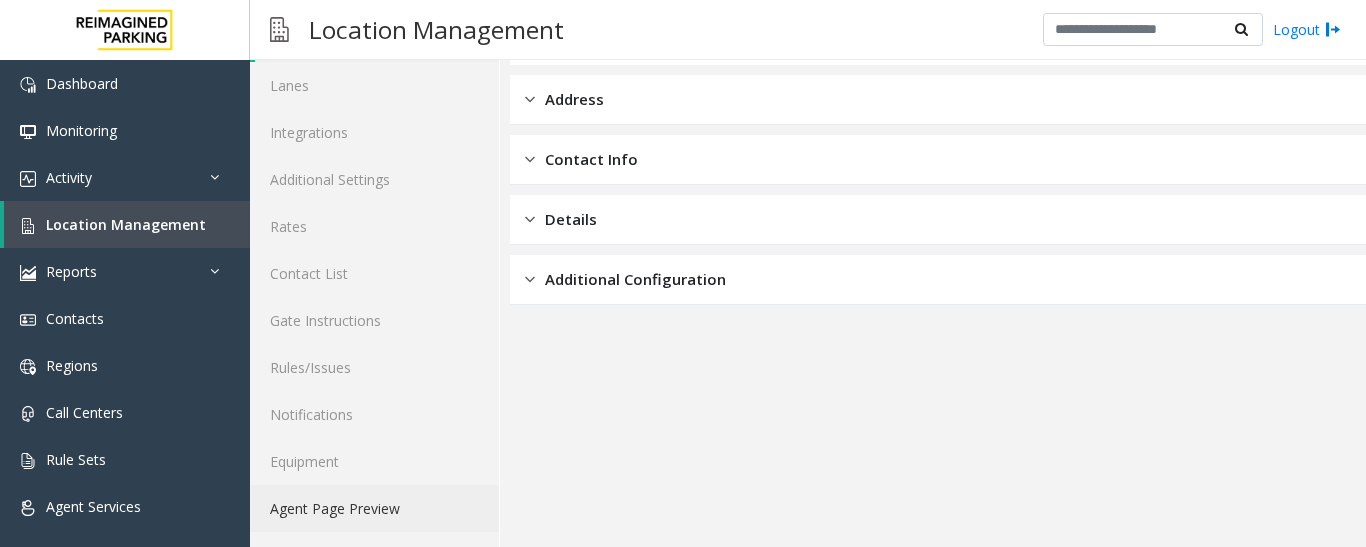 click on "Agent Page Preview" 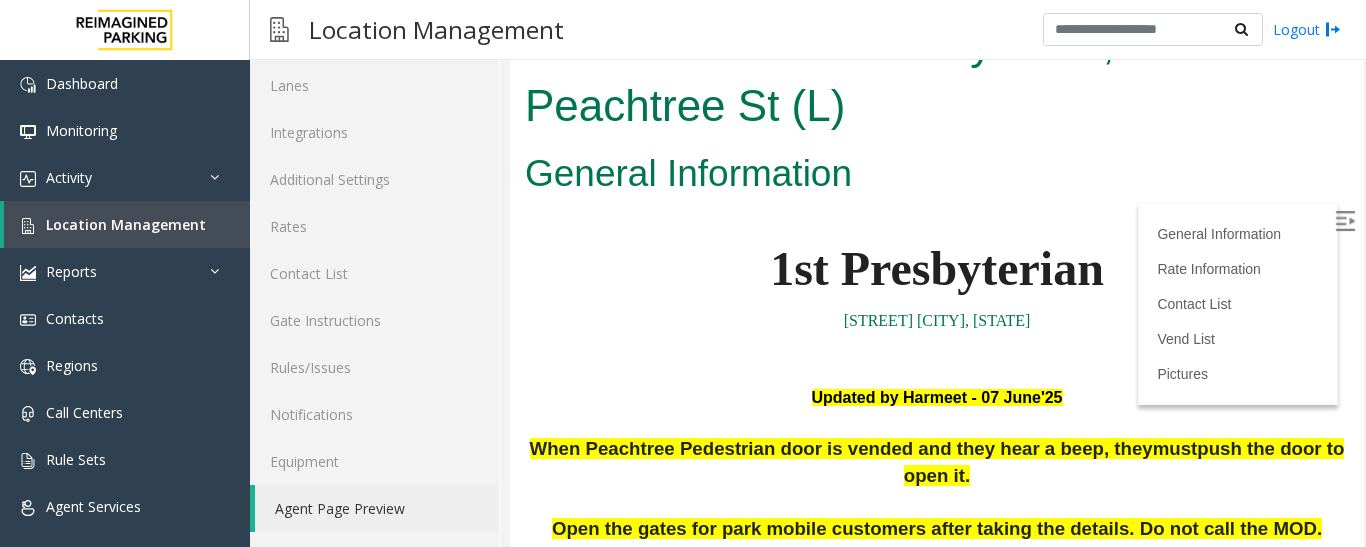 click at bounding box center [1347, 224] 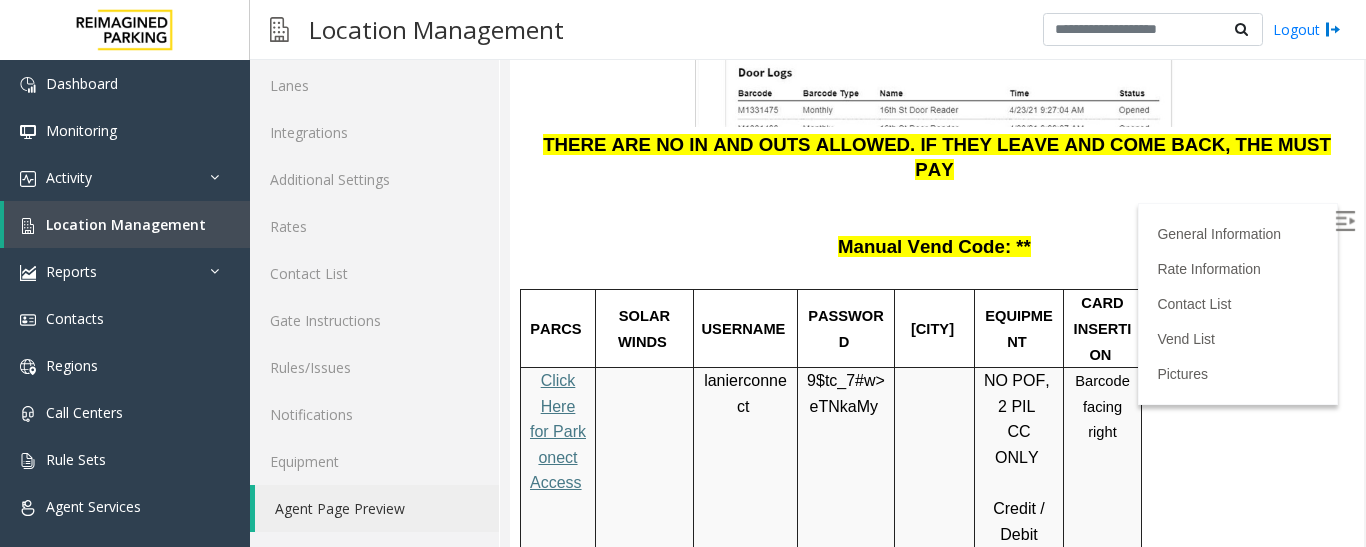 scroll, scrollTop: 2700, scrollLeft: 0, axis: vertical 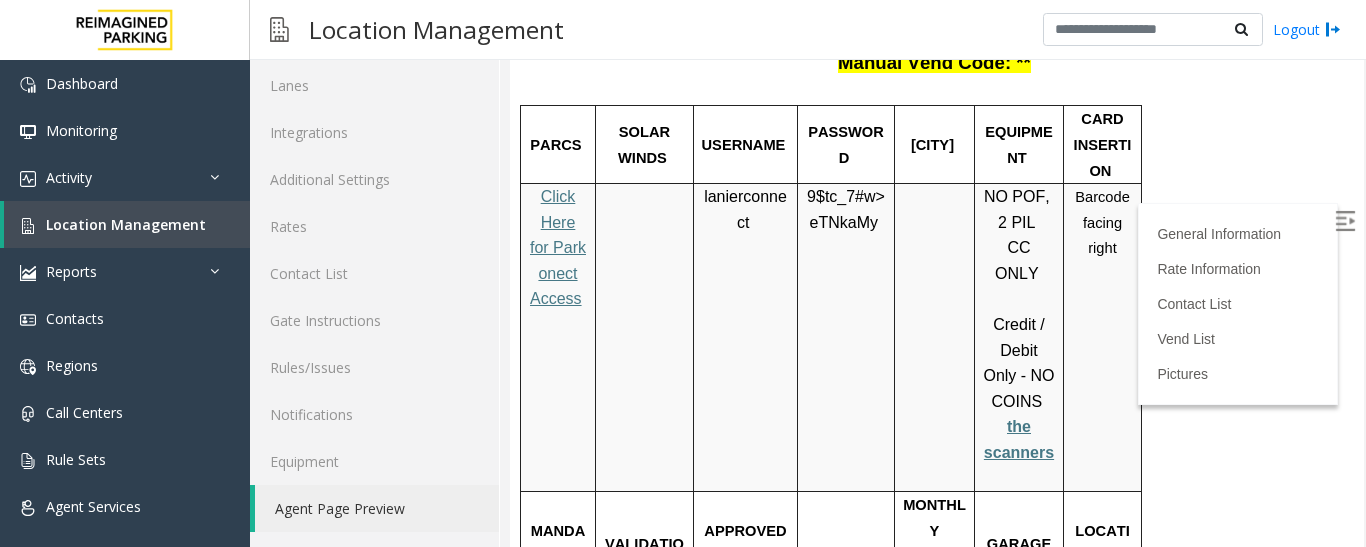 click on "Click Here for Parkonect Access" at bounding box center [558, 247] 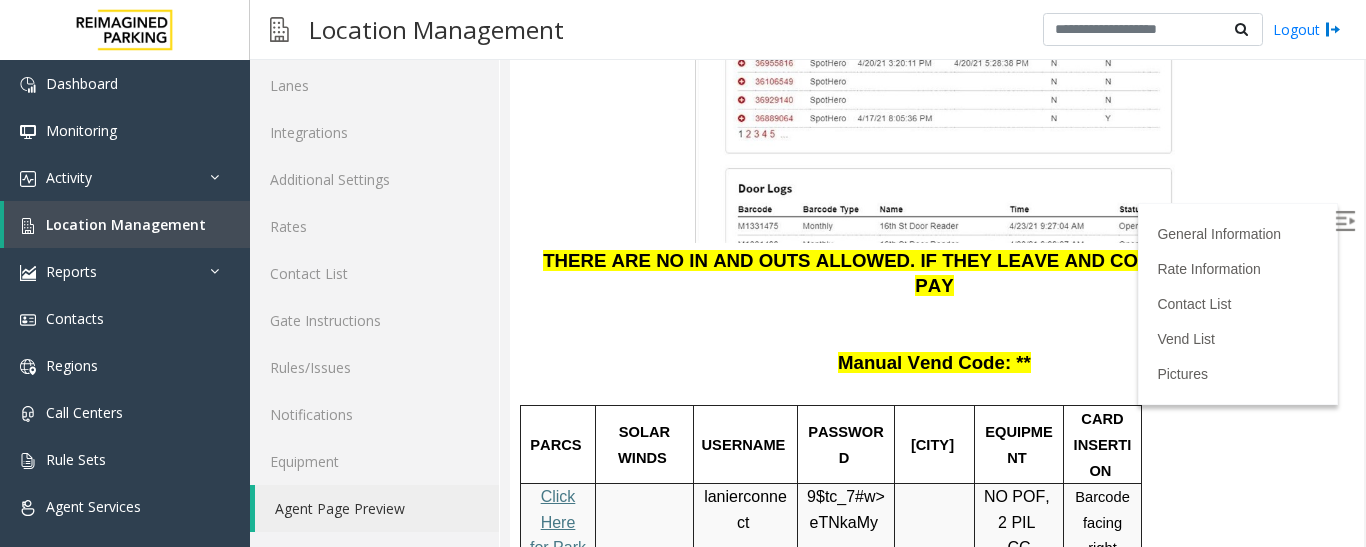 click on "lanierconnect" at bounding box center [745, 510] 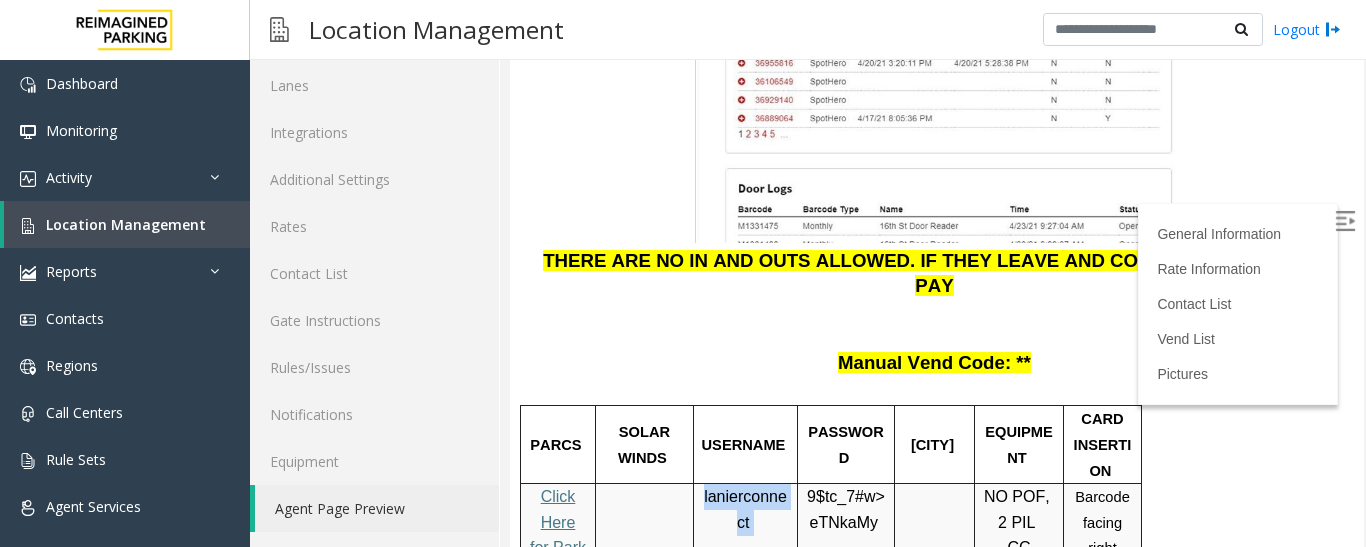 click on "lanierconnect" at bounding box center (745, 510) 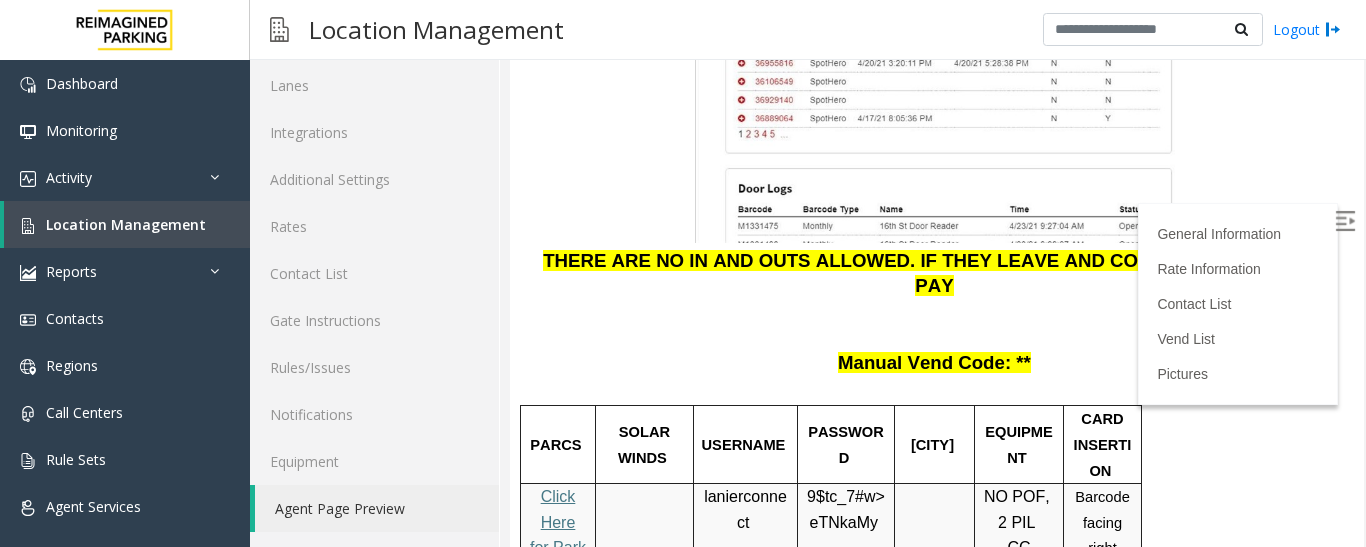 click on "9$tc_7#w>" at bounding box center [846, 496] 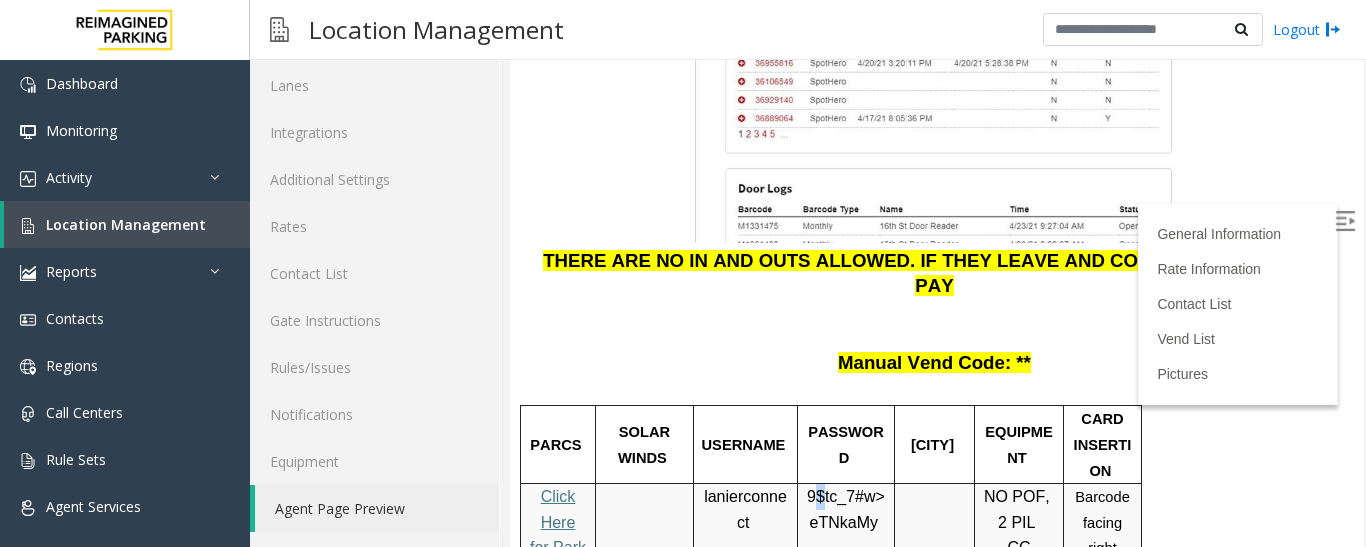 click on "9$tc_7#w>" at bounding box center [846, 496] 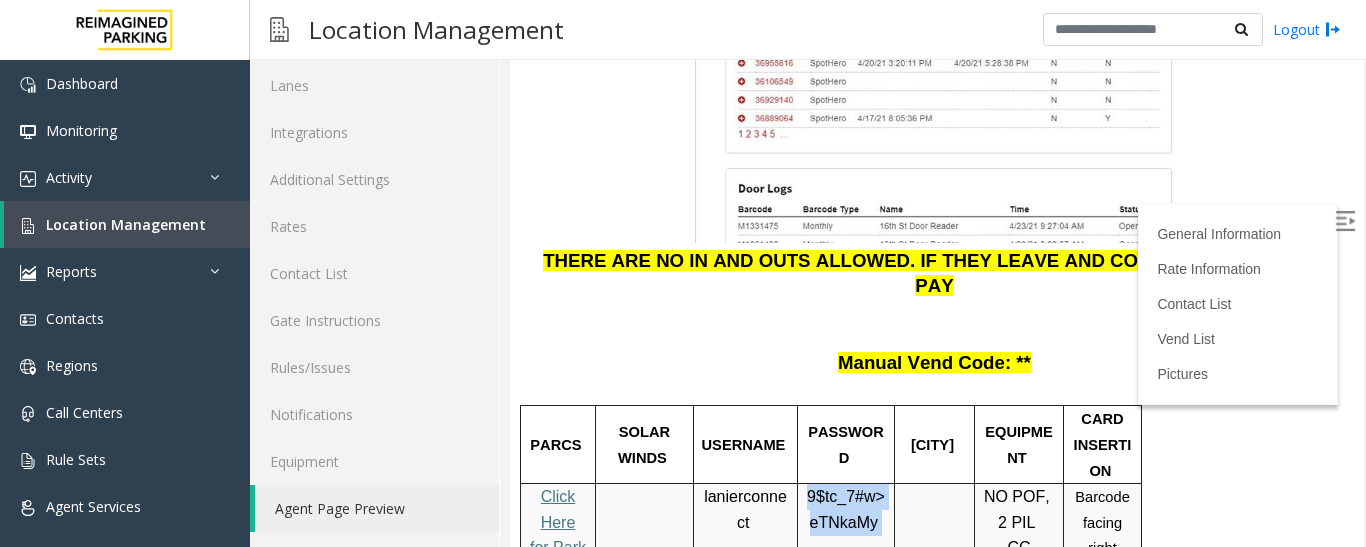 click on "9$tc_7#w>" at bounding box center (846, 496) 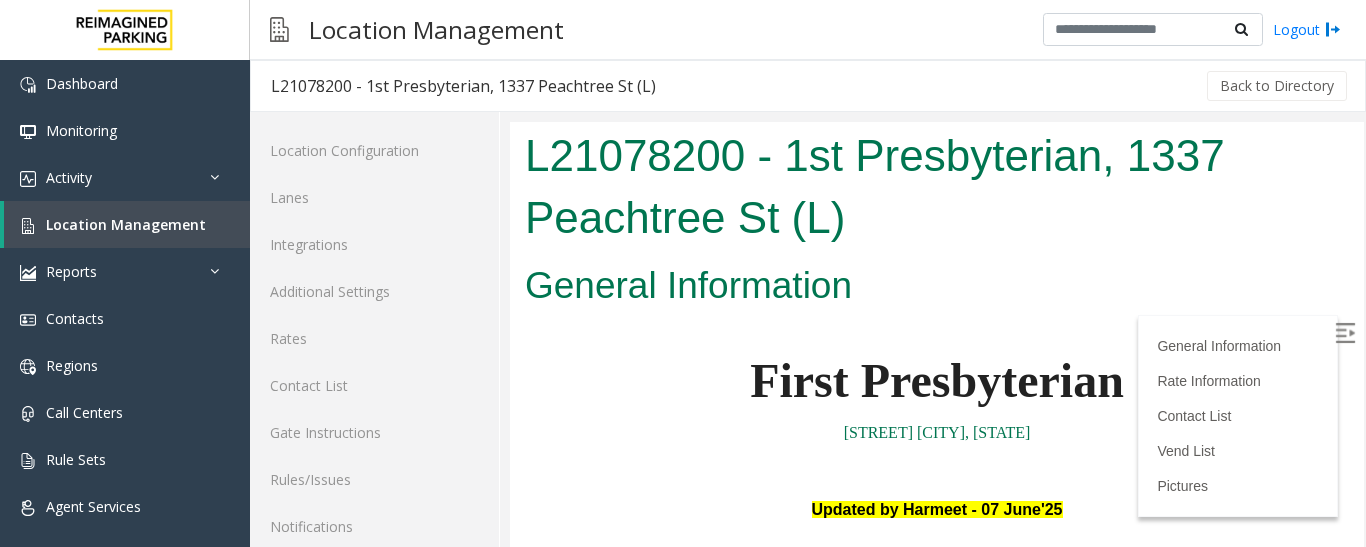 scroll, scrollTop: 2400, scrollLeft: 0, axis: vertical 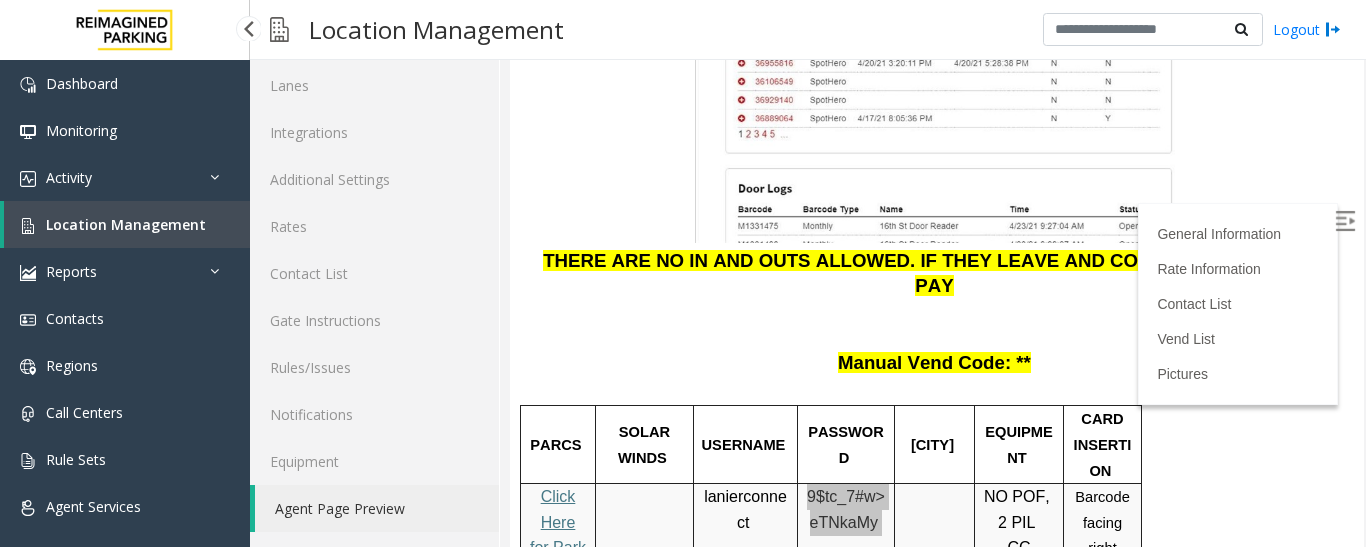 click on "Location Management" at bounding box center [126, 224] 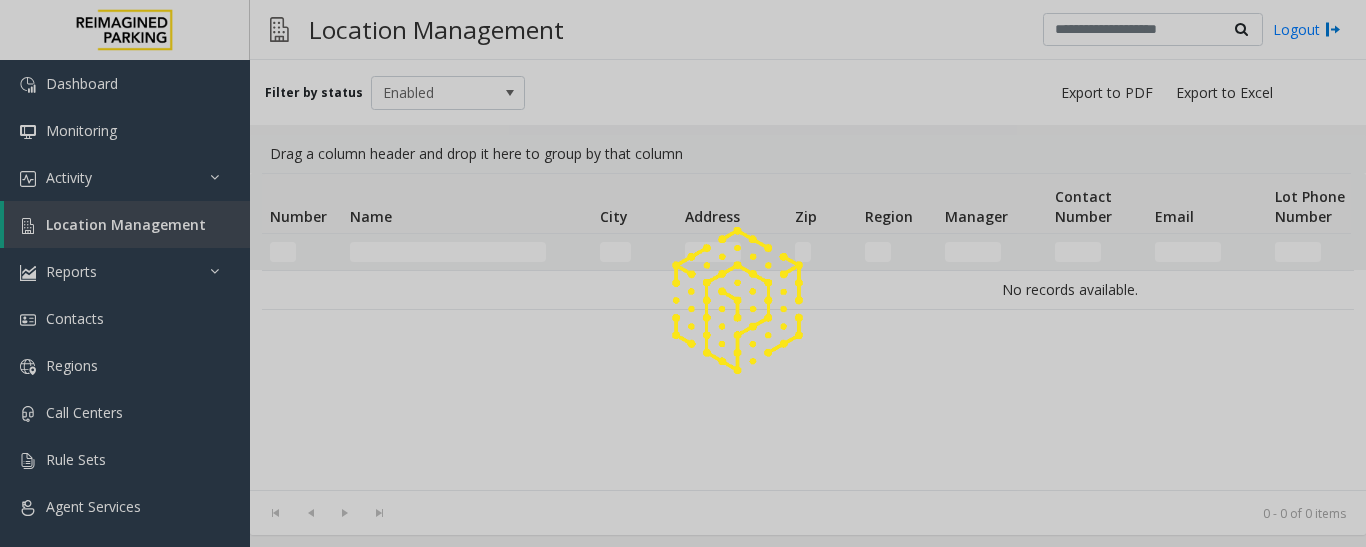 scroll, scrollTop: 0, scrollLeft: 0, axis: both 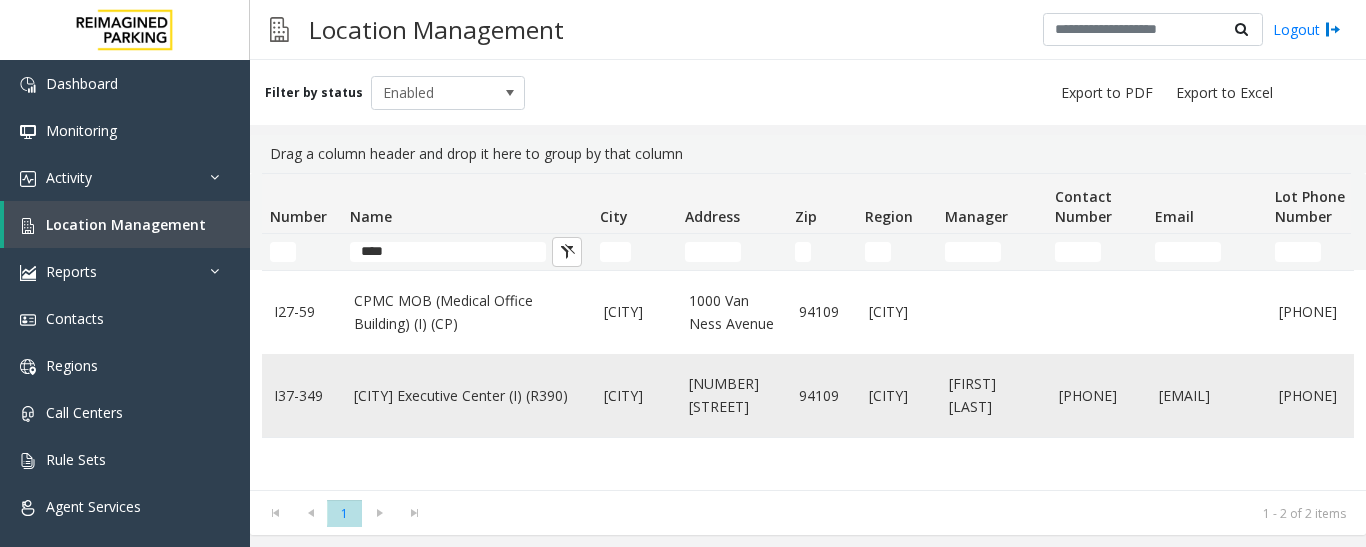 type on "****" 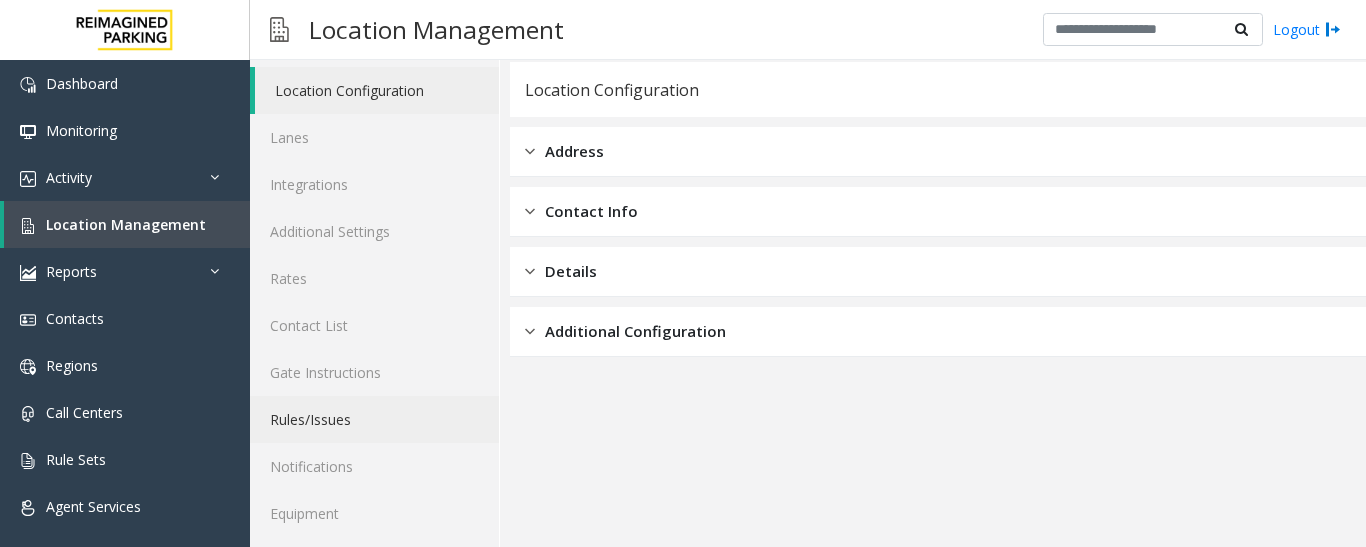scroll, scrollTop: 112, scrollLeft: 0, axis: vertical 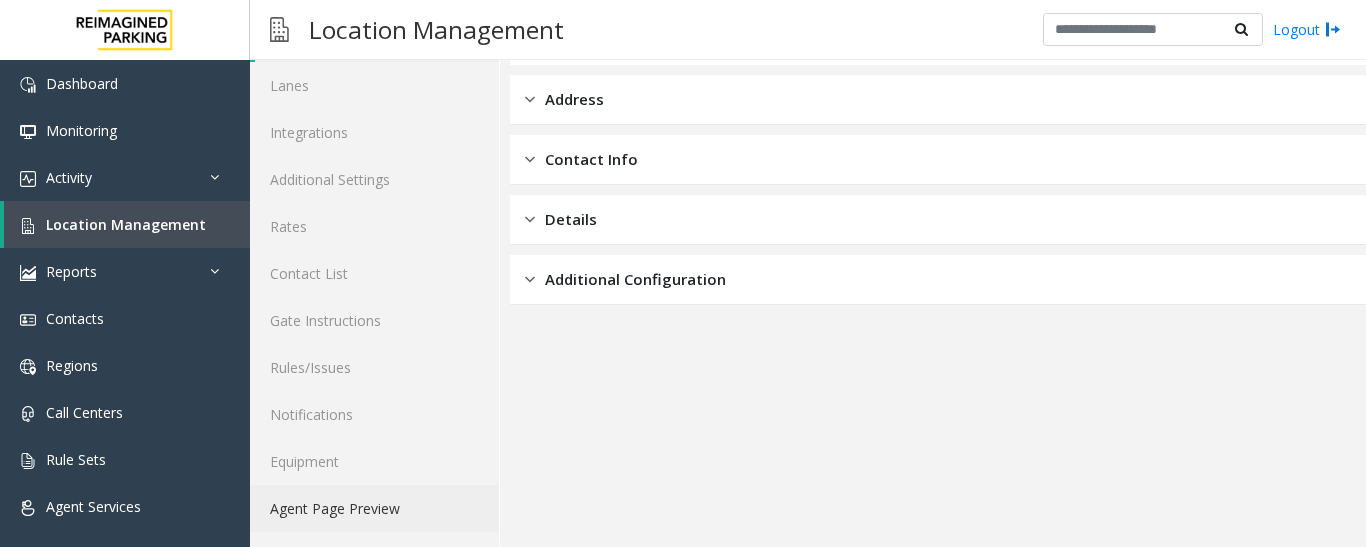 click on "Agent Page Preview" 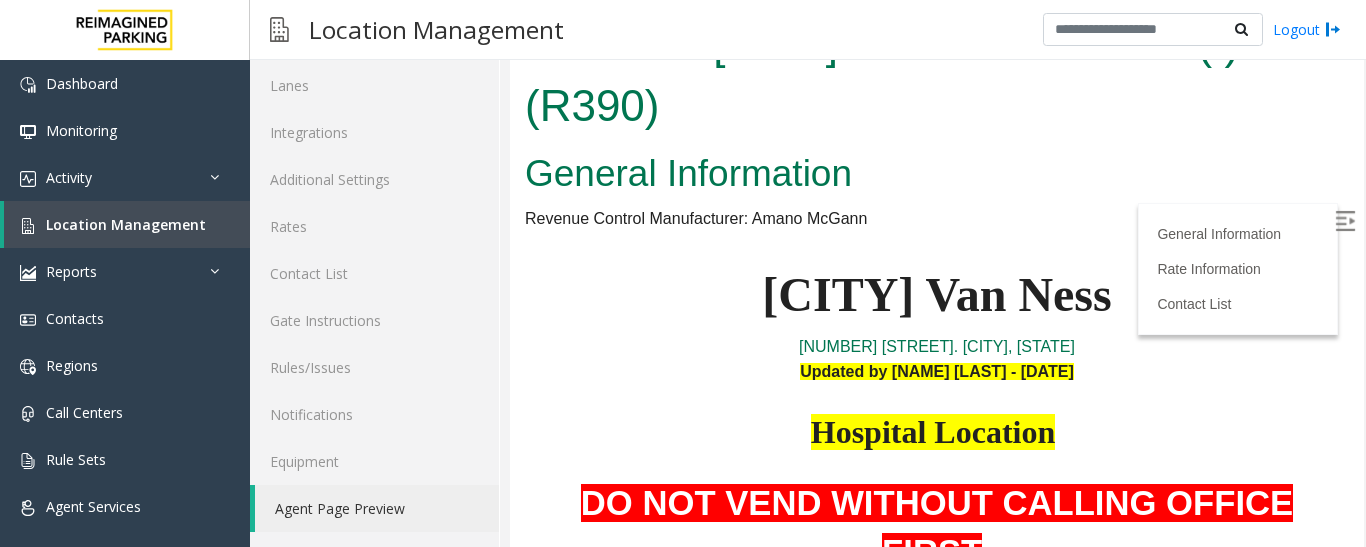 scroll, scrollTop: 0, scrollLeft: 0, axis: both 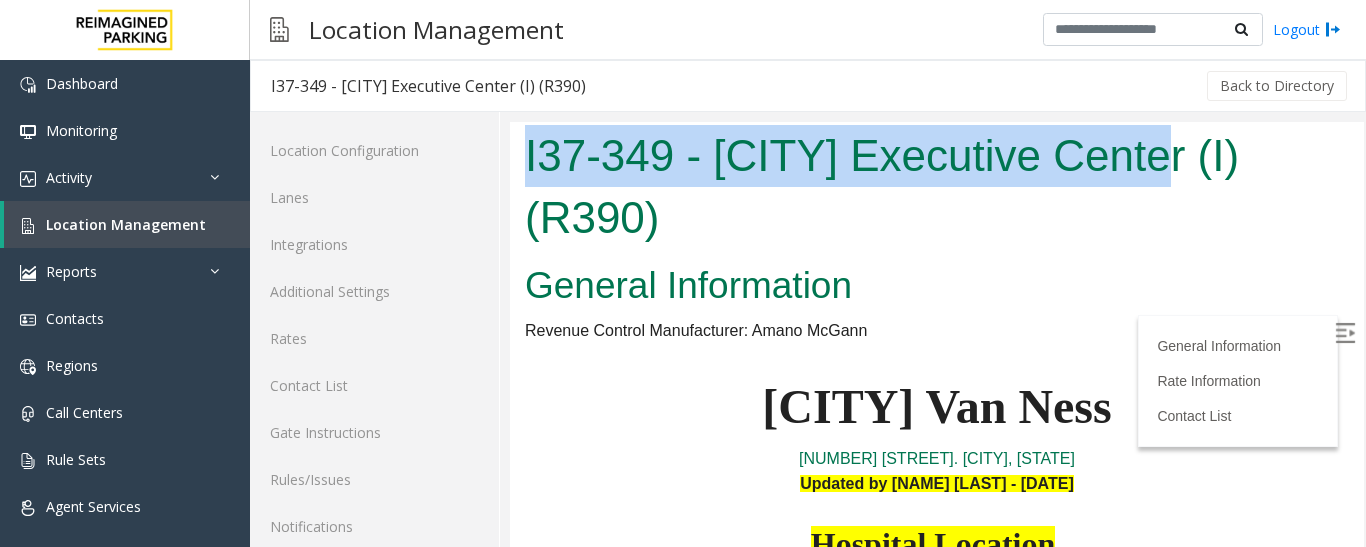 drag, startPoint x: 528, startPoint y: 161, endPoint x: 1248, endPoint y: 173, distance: 720.1 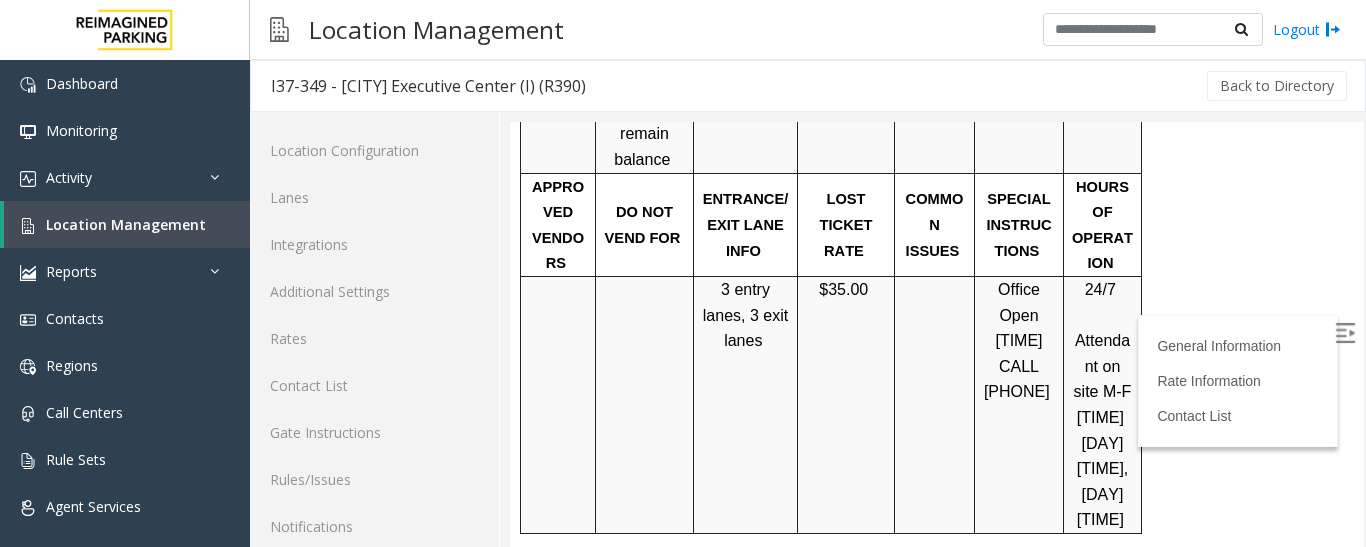 scroll, scrollTop: 2200, scrollLeft: 0, axis: vertical 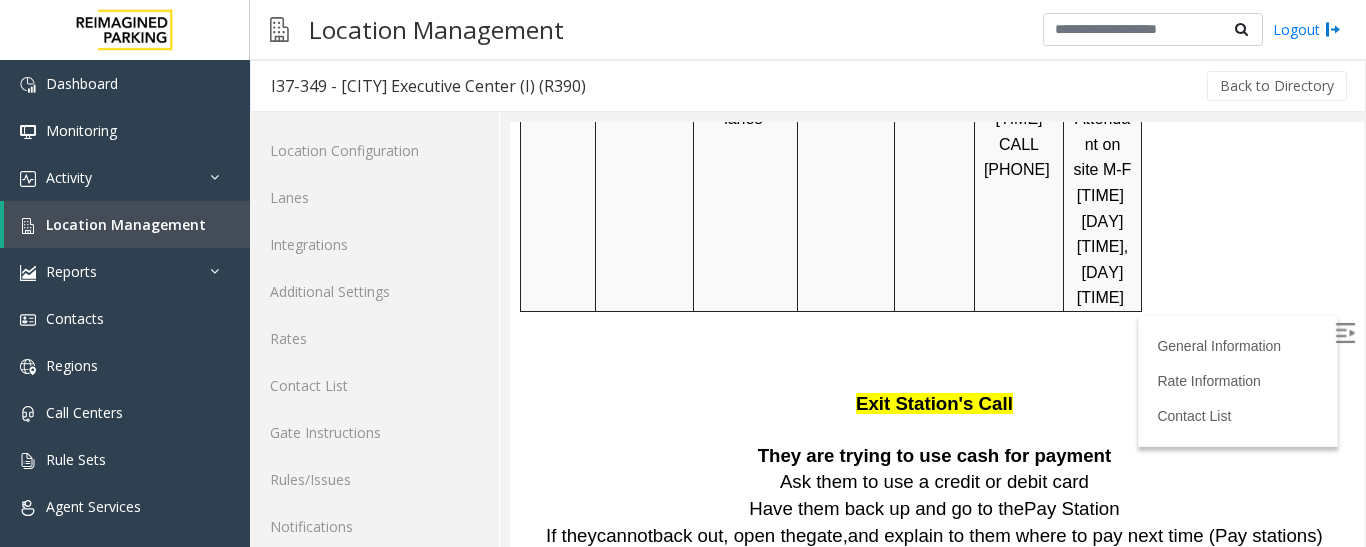 click at bounding box center [1345, 333] 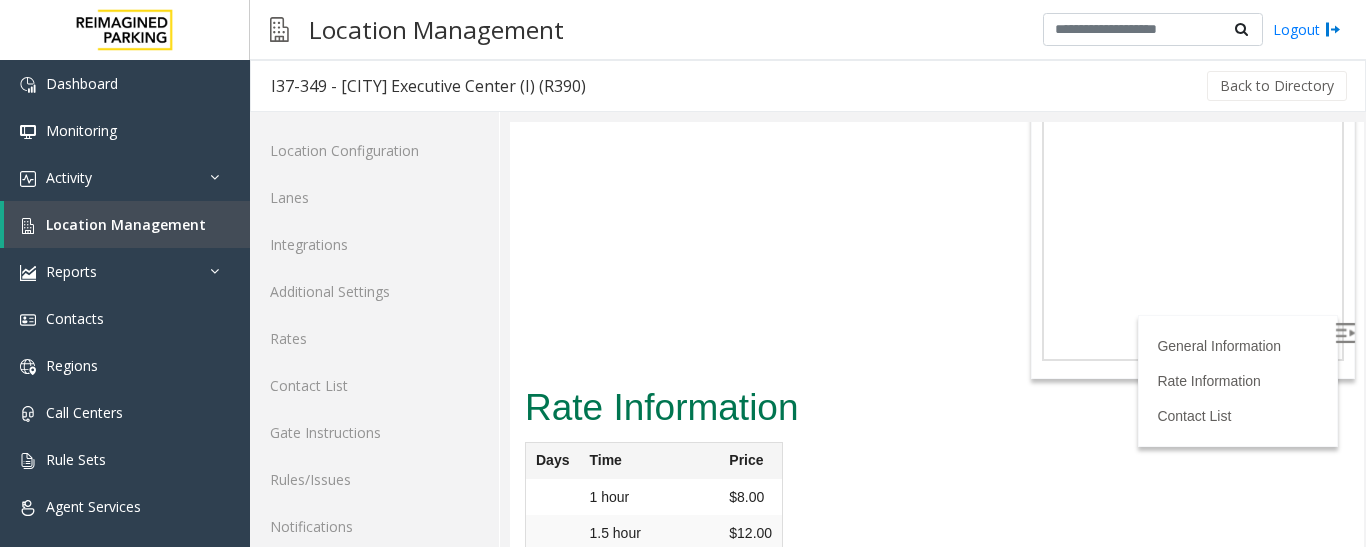 scroll, scrollTop: 5242, scrollLeft: 0, axis: vertical 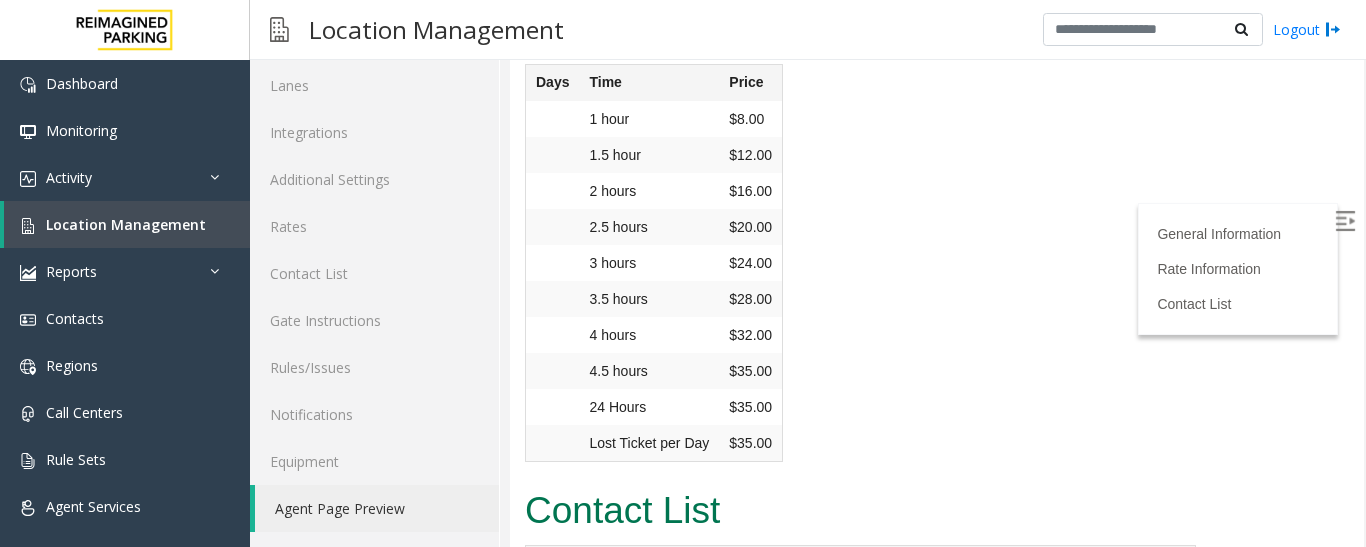 drag, startPoint x: 1204, startPoint y: 451, endPoint x: 943, endPoint y: 458, distance: 261.09384 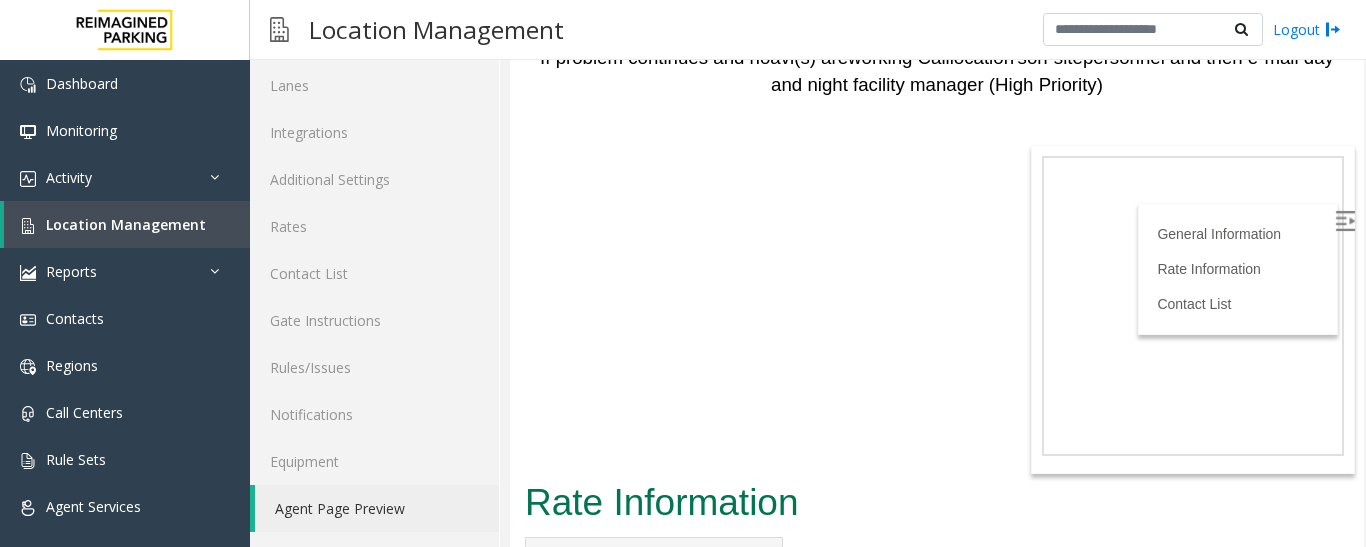 scroll, scrollTop: 4744, scrollLeft: 0, axis: vertical 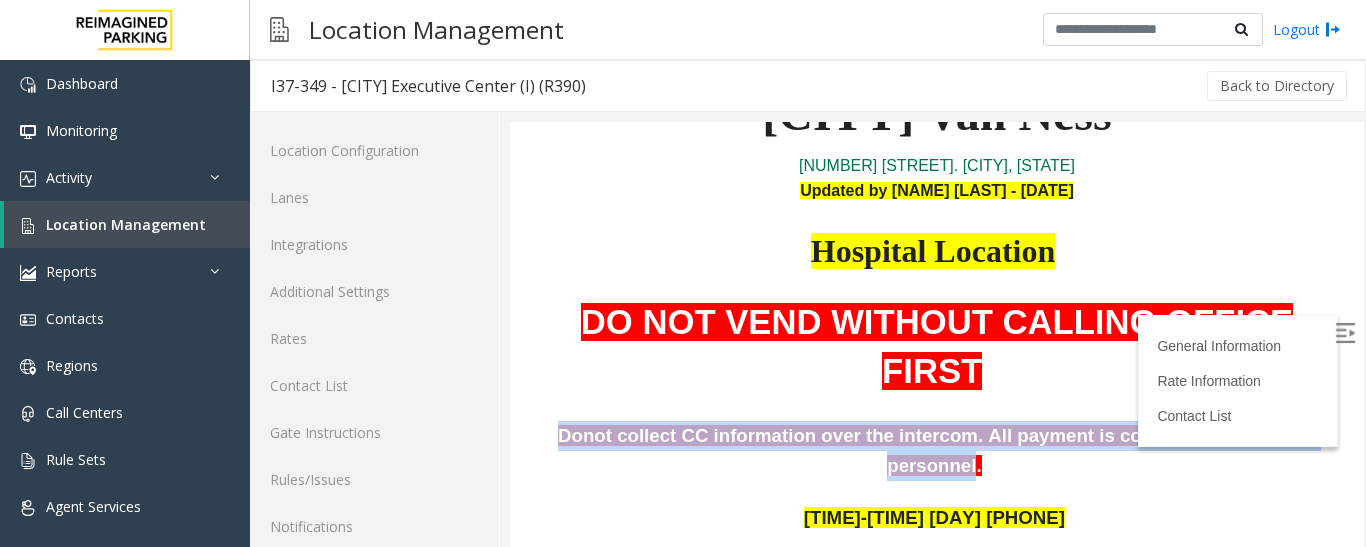 drag, startPoint x: 542, startPoint y: 324, endPoint x: 1287, endPoint y: 322, distance: 745.0027 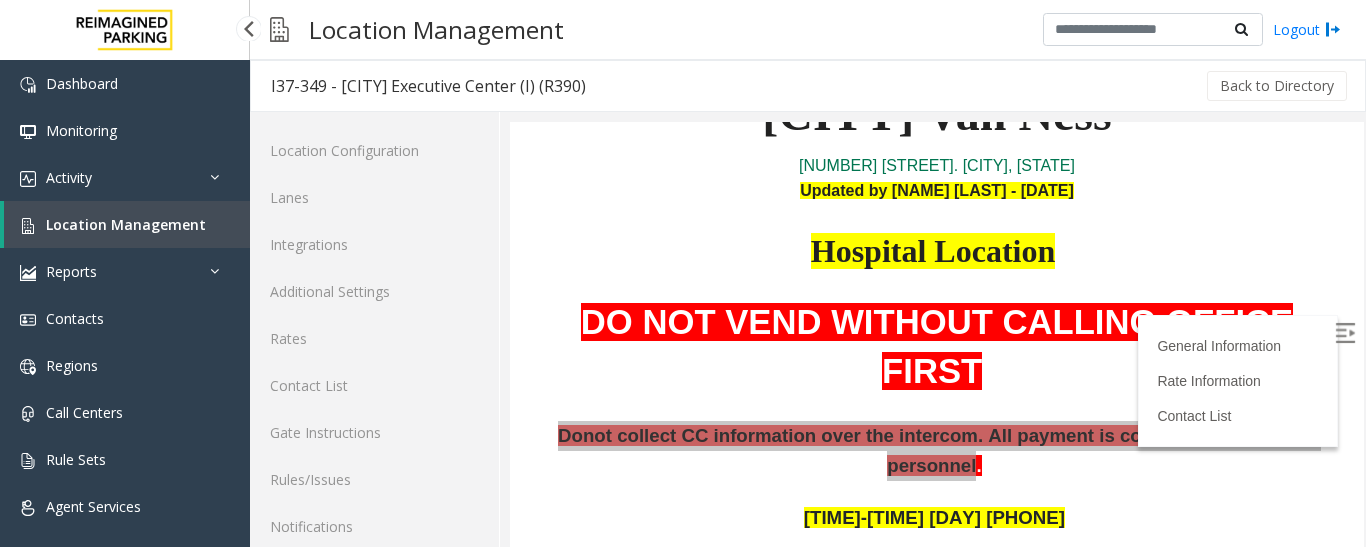 click on "Location Management" at bounding box center [127, 224] 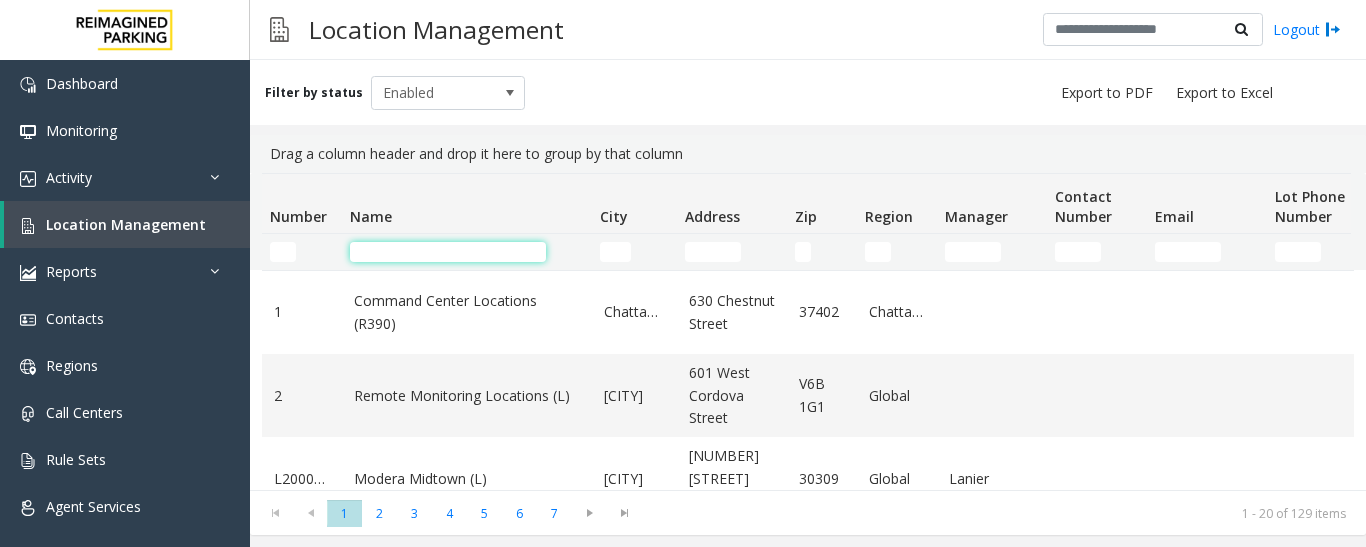 scroll, scrollTop: 0, scrollLeft: 0, axis: both 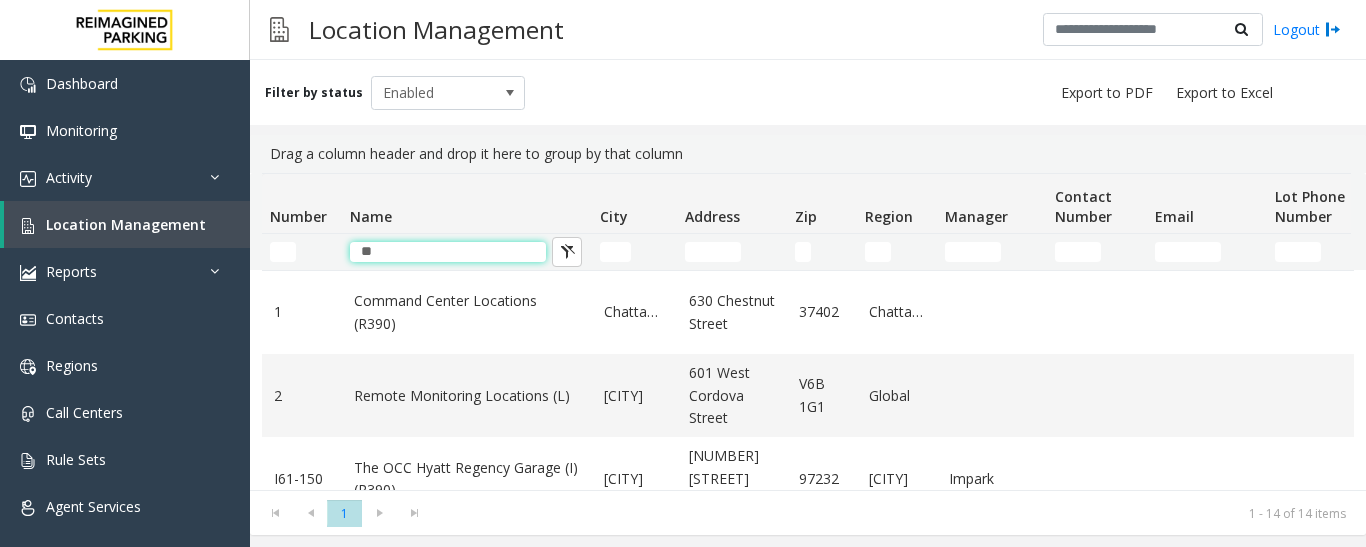 type on "*" 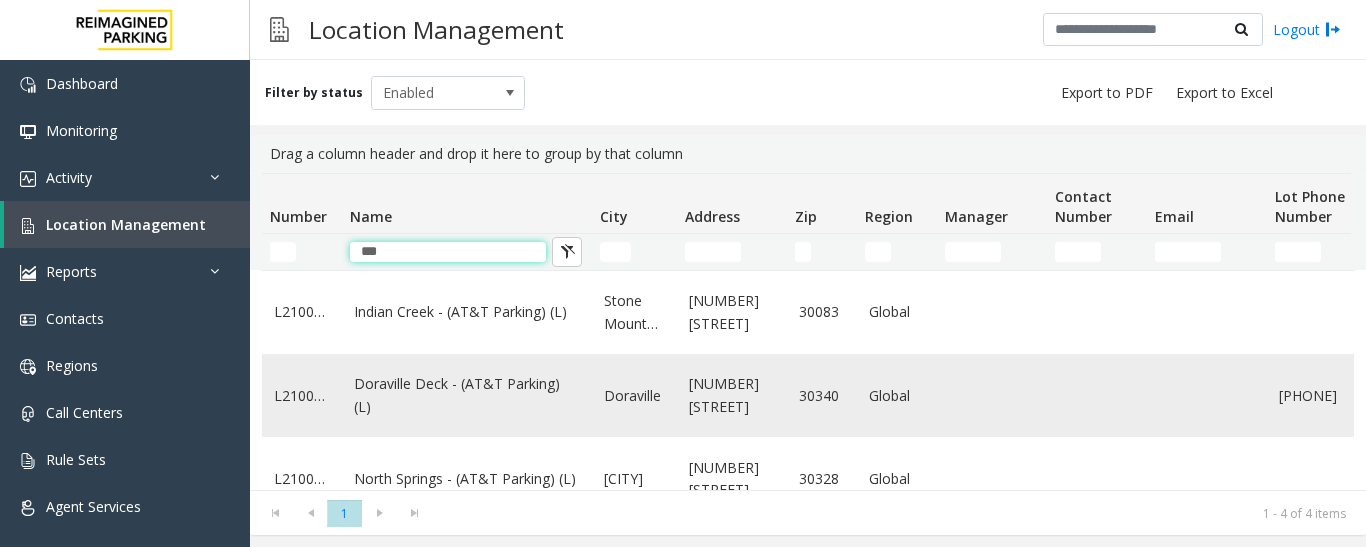 type on "***" 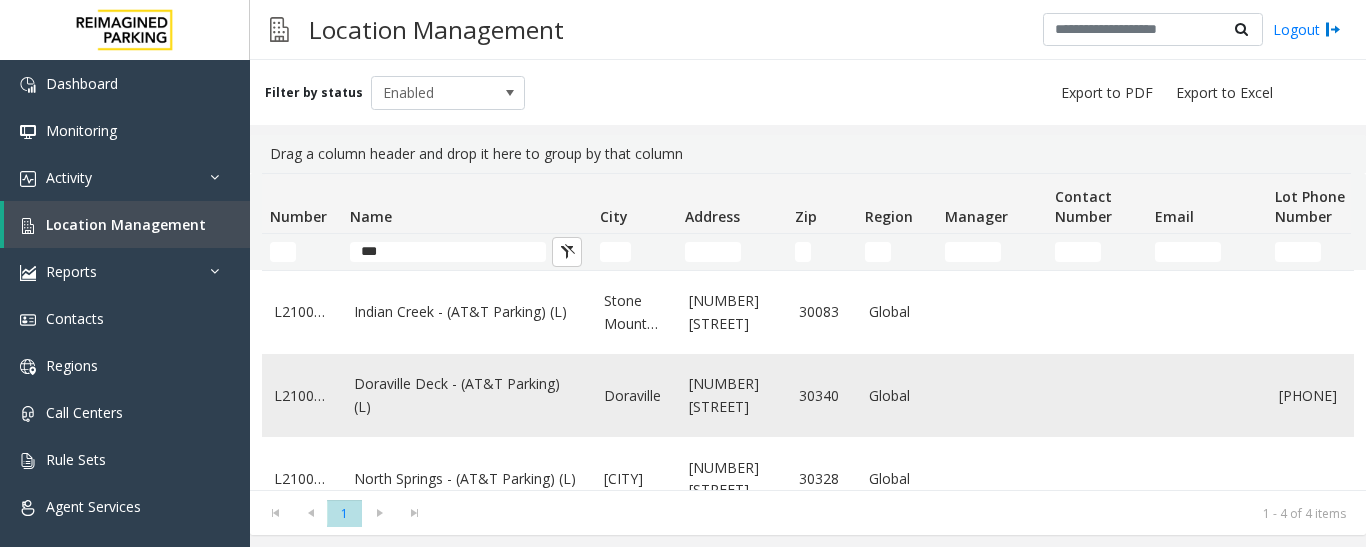 click on "Doraville Deck - (AT&T Parking) (L)" 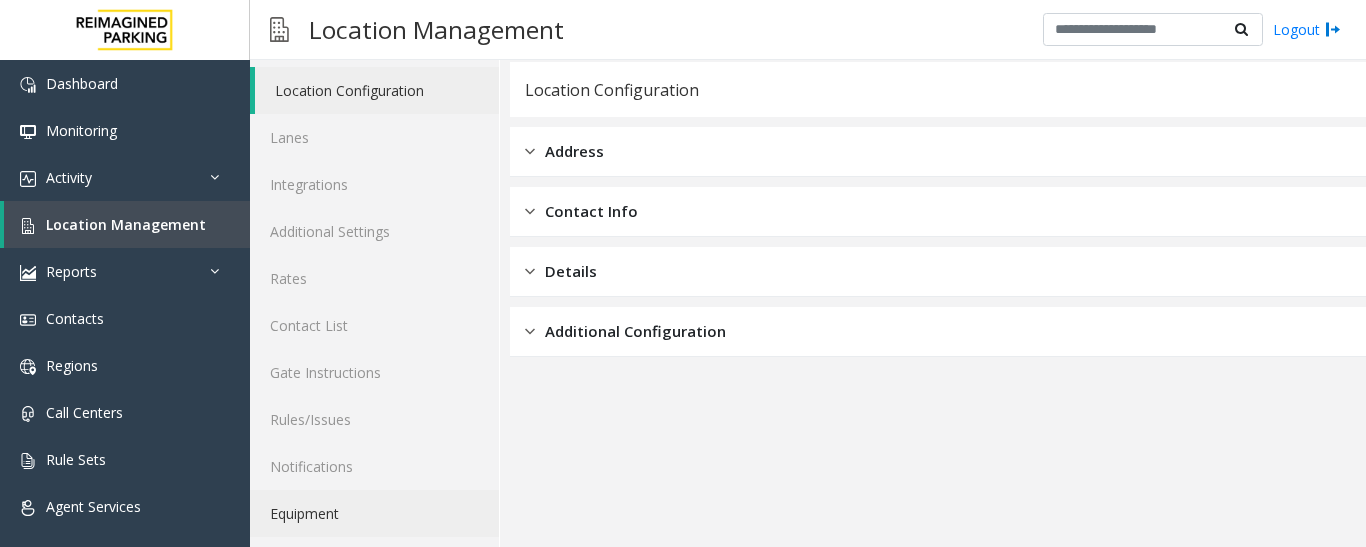 scroll, scrollTop: 112, scrollLeft: 0, axis: vertical 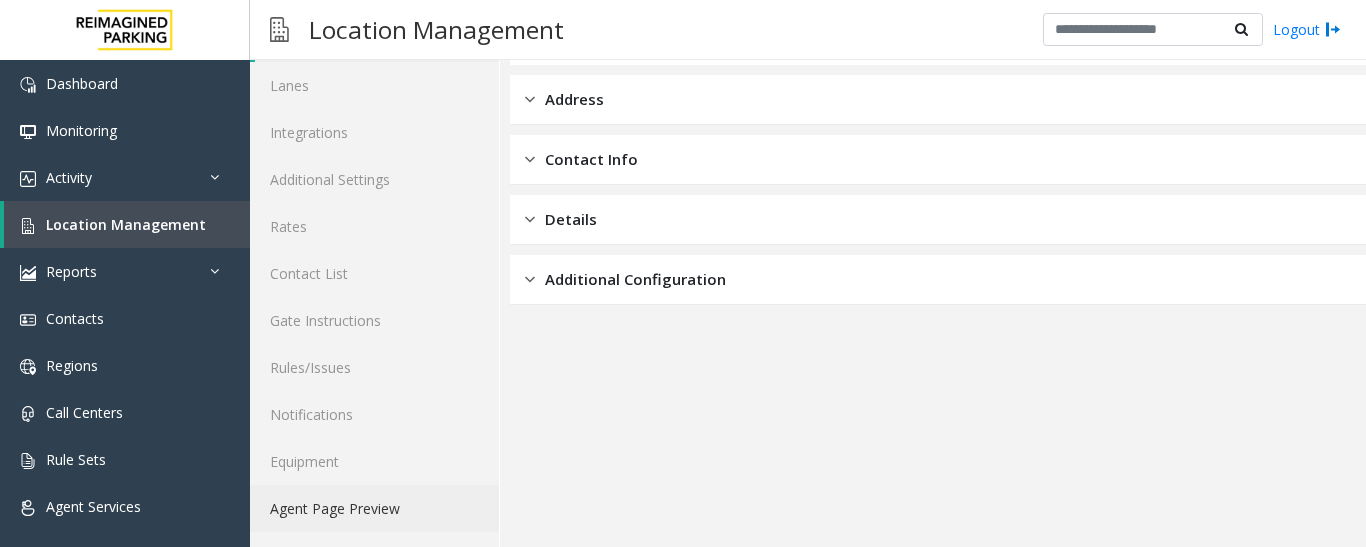 drag, startPoint x: 359, startPoint y: 500, endPoint x: 461, endPoint y: 498, distance: 102.01961 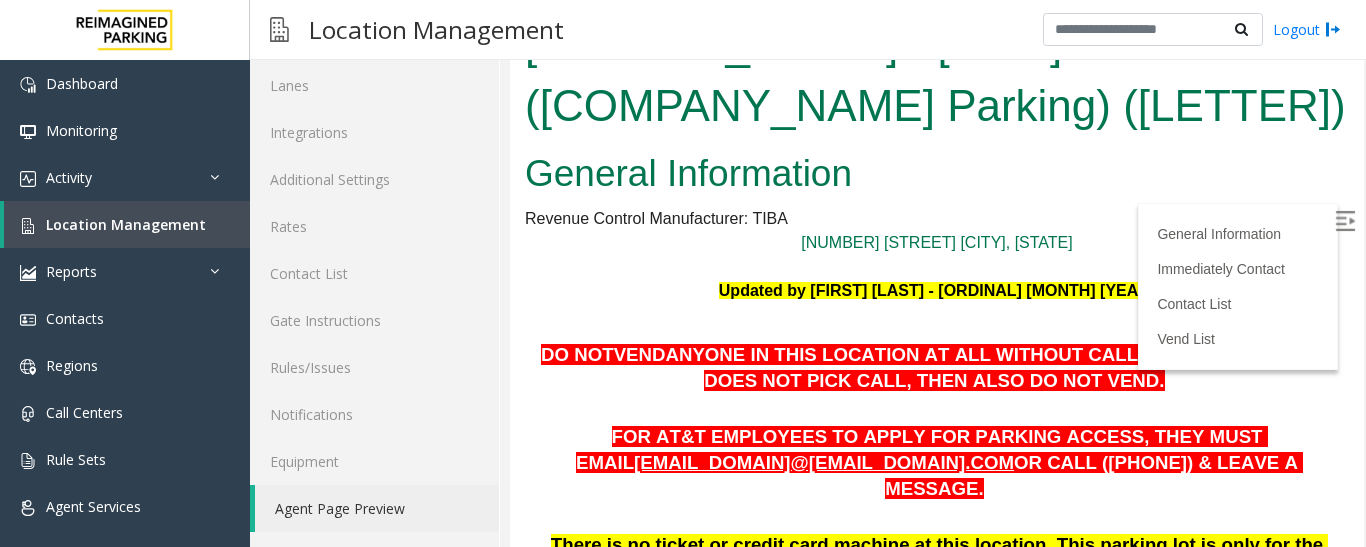 scroll, scrollTop: 0, scrollLeft: 0, axis: both 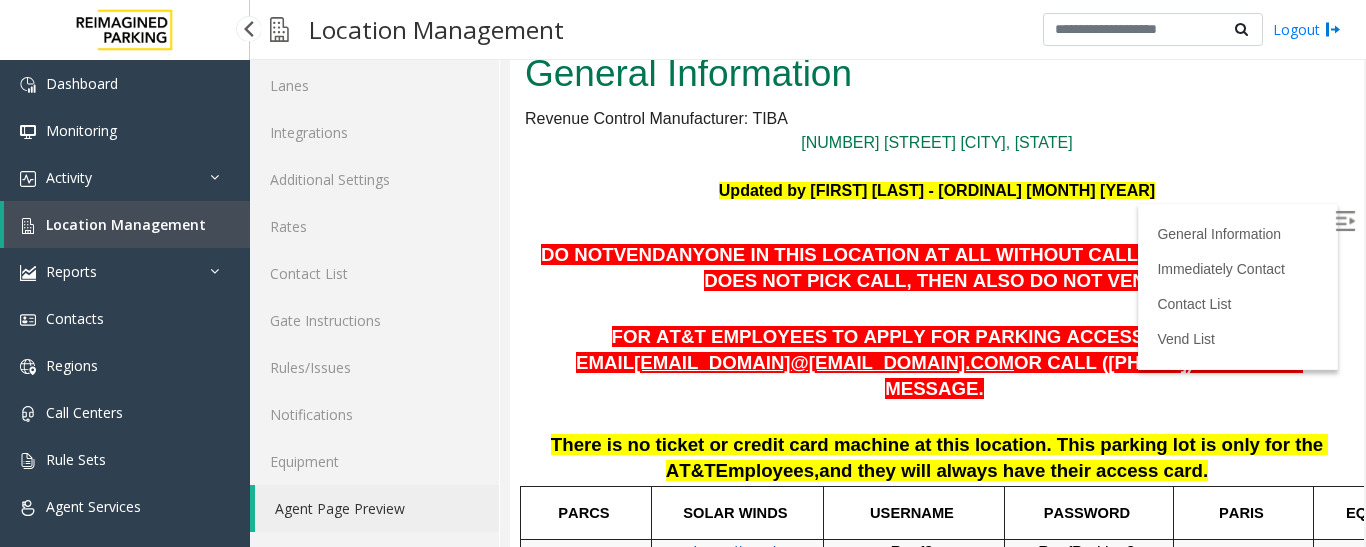 click on "Location Management" at bounding box center [127, 224] 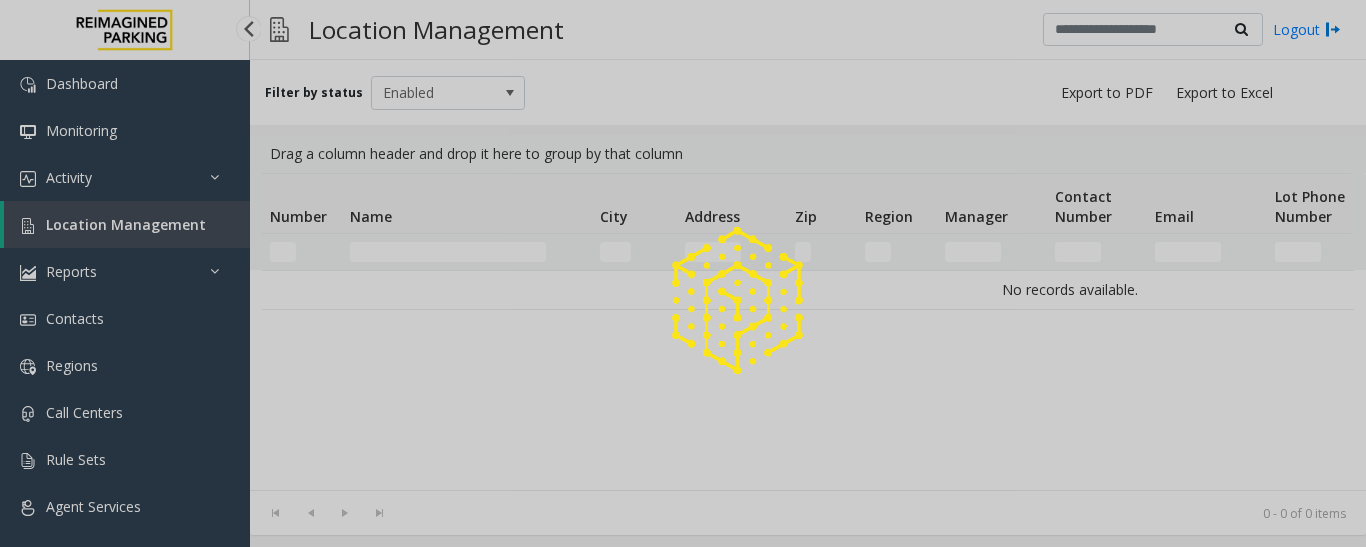 scroll, scrollTop: 0, scrollLeft: 0, axis: both 